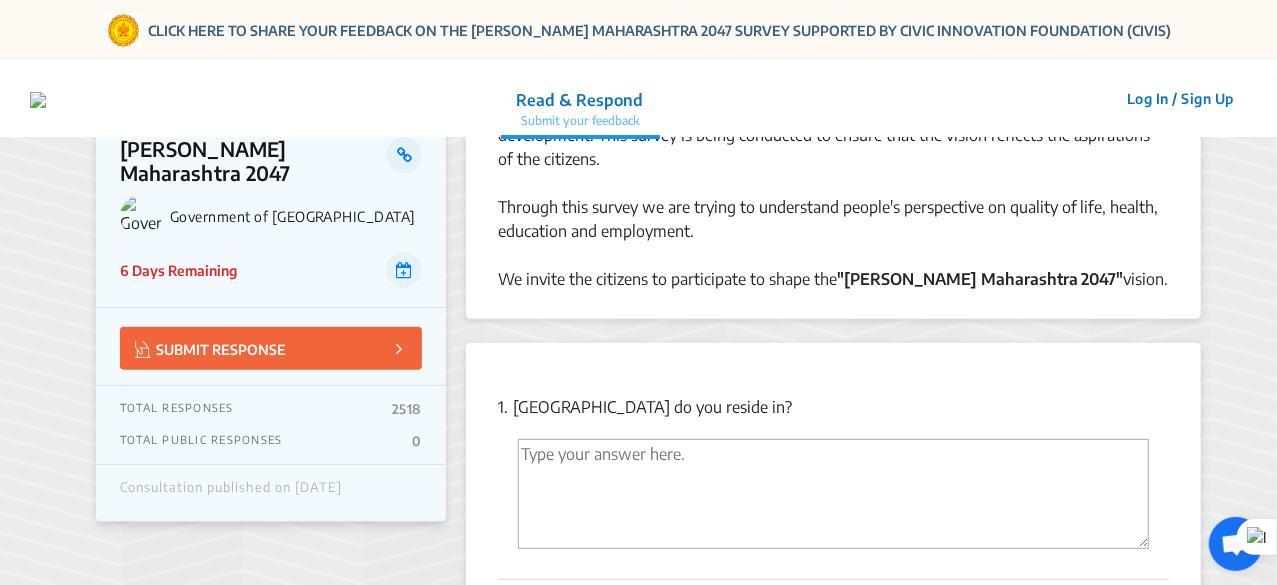 scroll, scrollTop: 200, scrollLeft: 0, axis: vertical 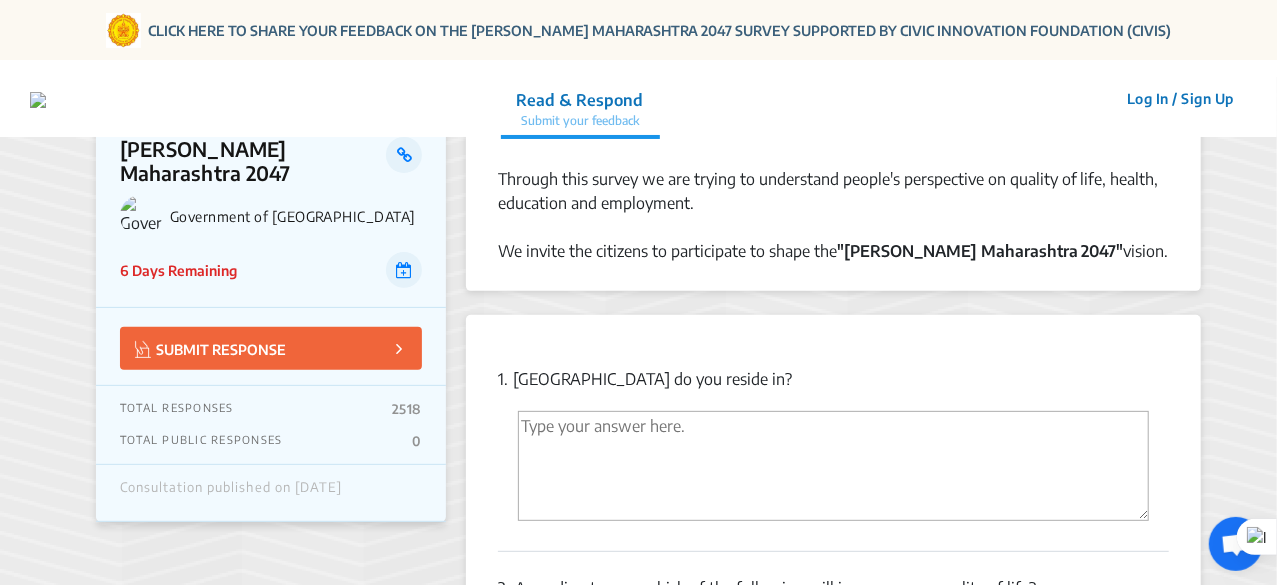 click at bounding box center [833, 466] 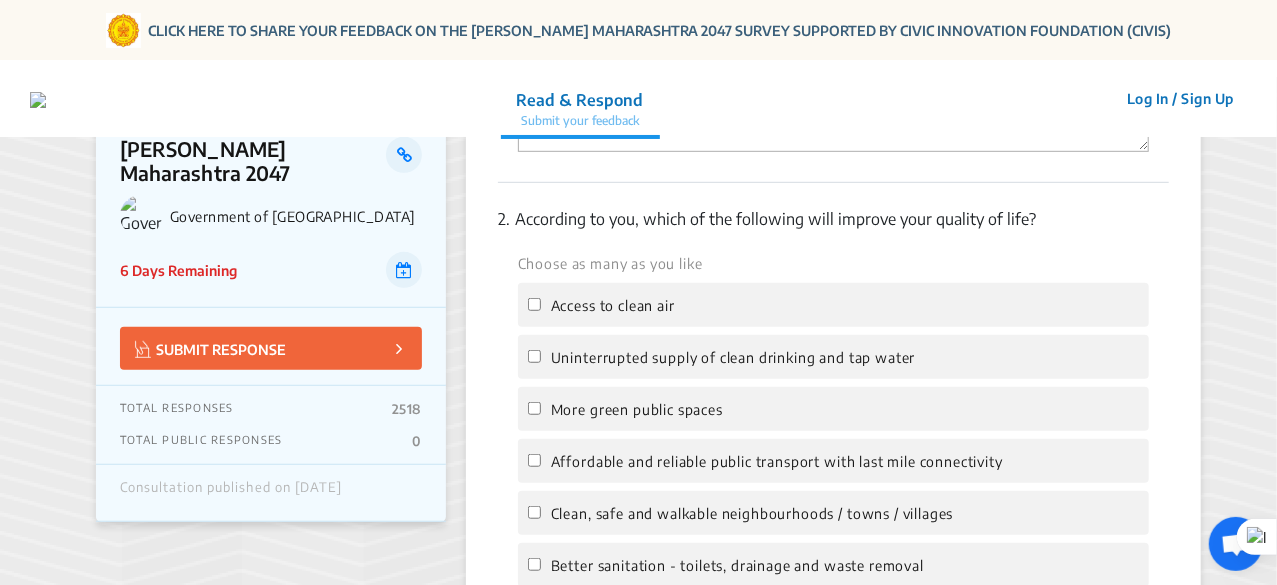 scroll, scrollTop: 600, scrollLeft: 0, axis: vertical 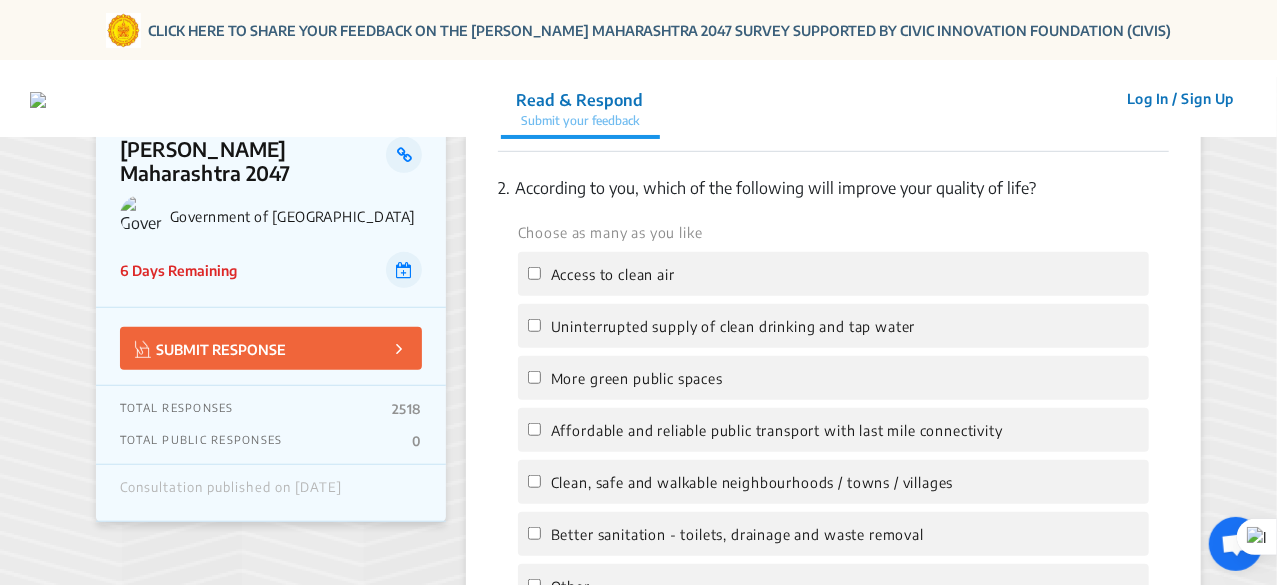 type on "Washim" 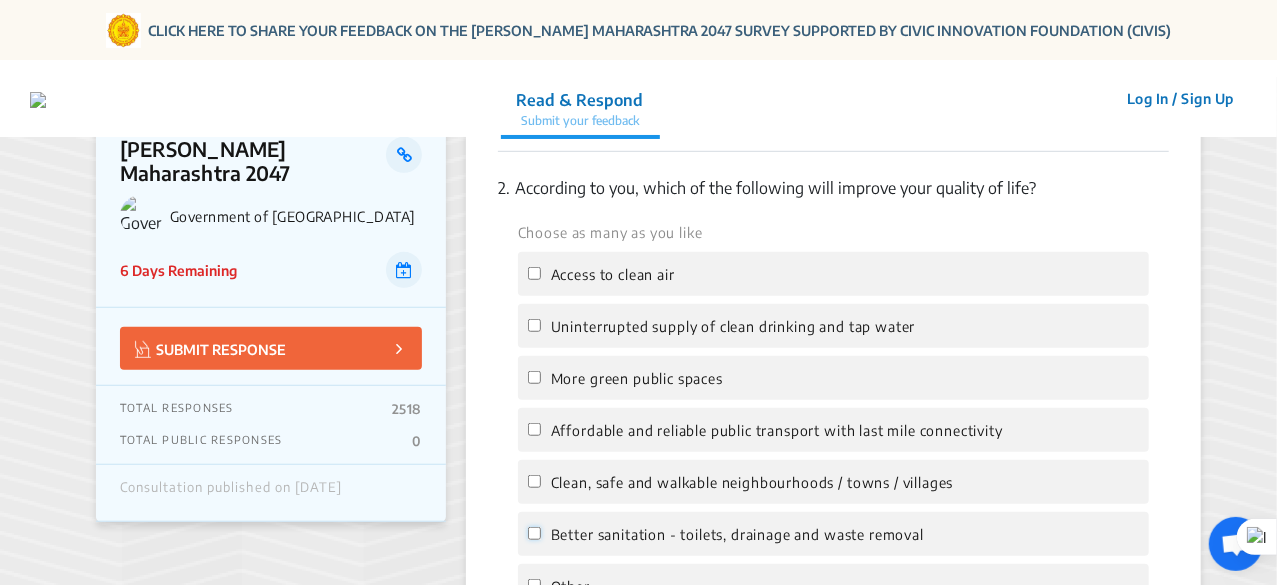 click on "Better sanitation - toilets, drainage and waste removal" 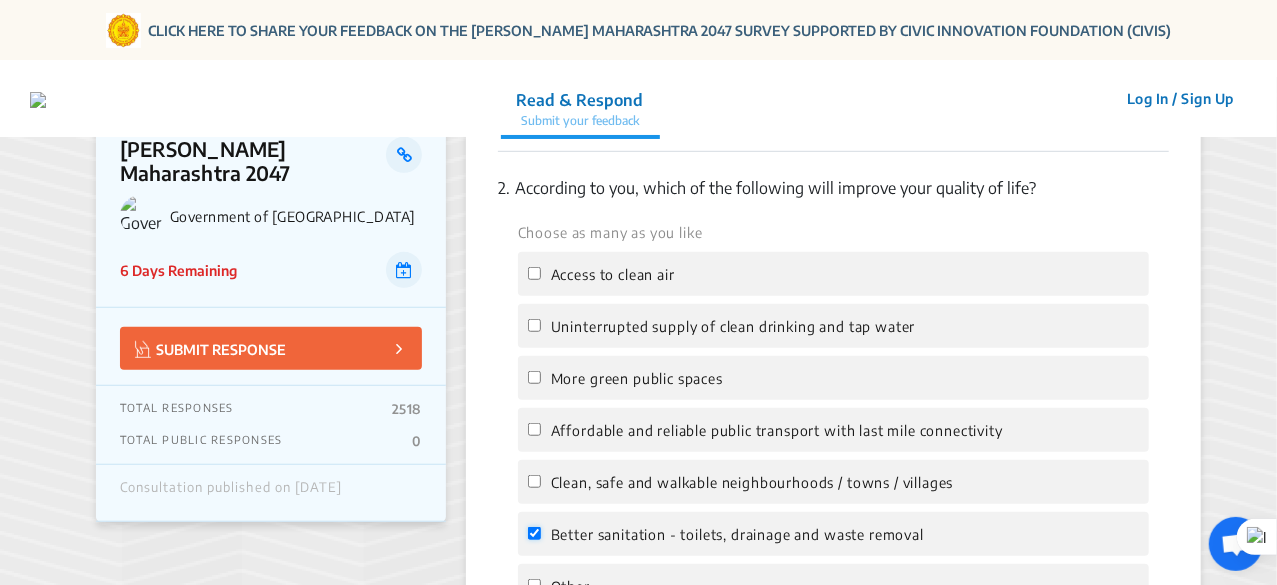checkbox on "true" 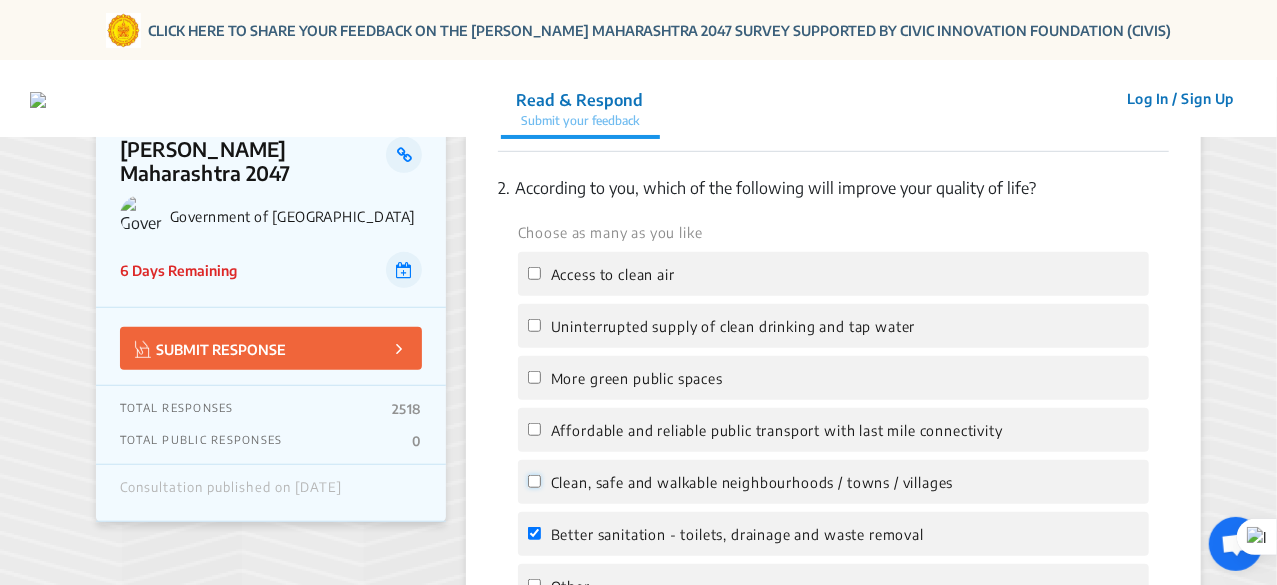 click on "Clean, safe and walkable neighbourhoods / towns / villages" 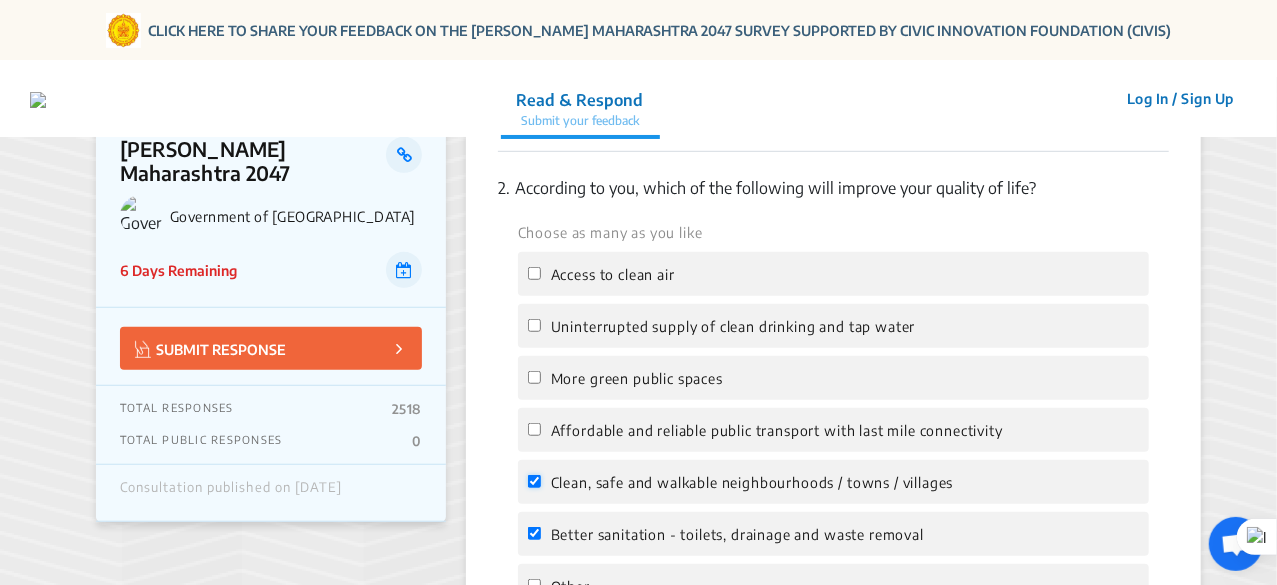 checkbox on "true" 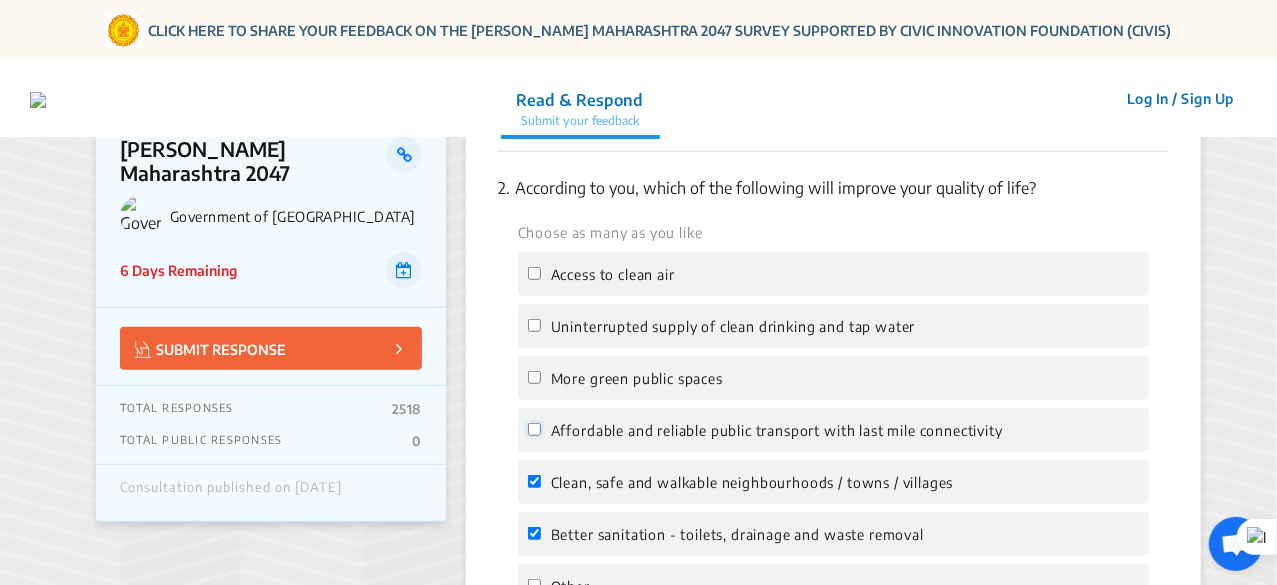 click on "Affordable and reliable public transport with last mile connectivity" 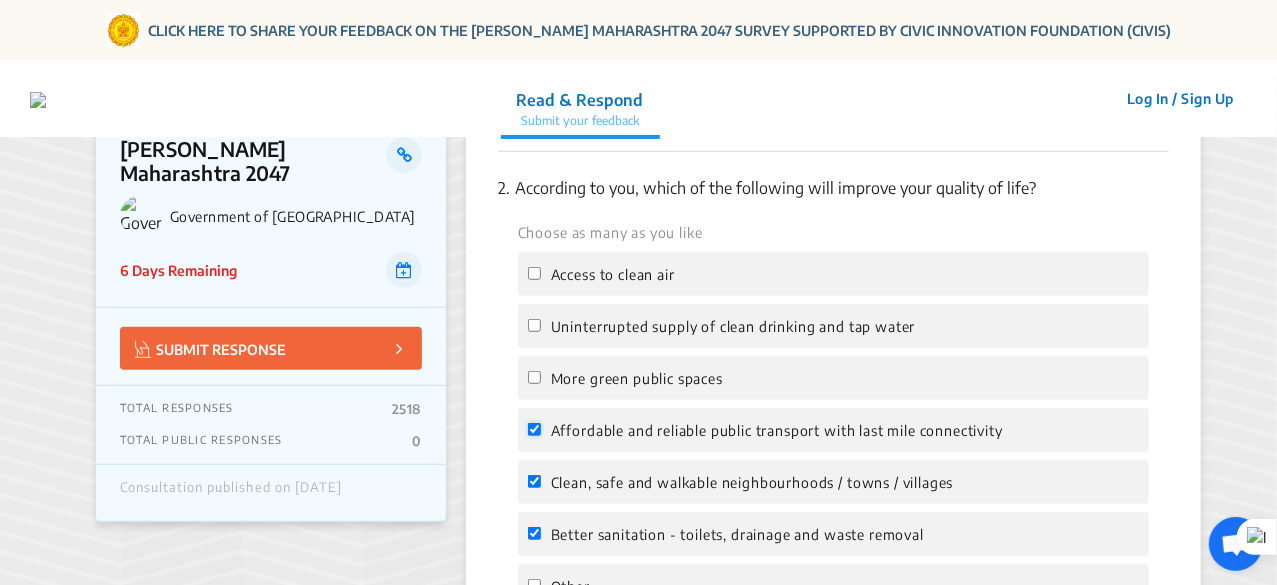 checkbox on "true" 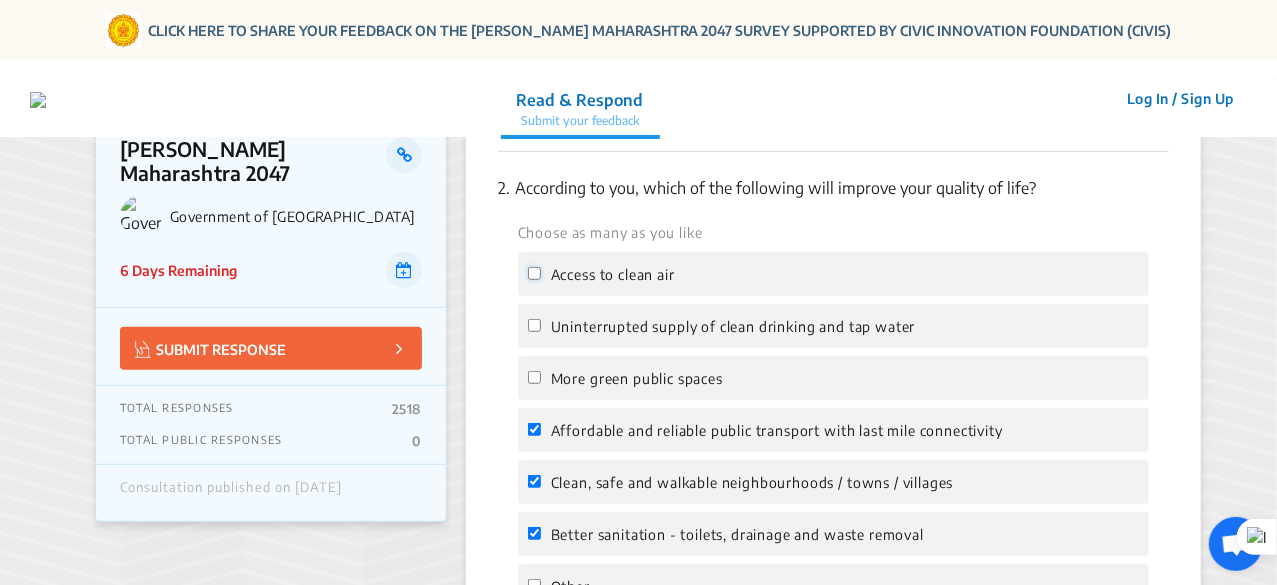 click on "Access to clean air" 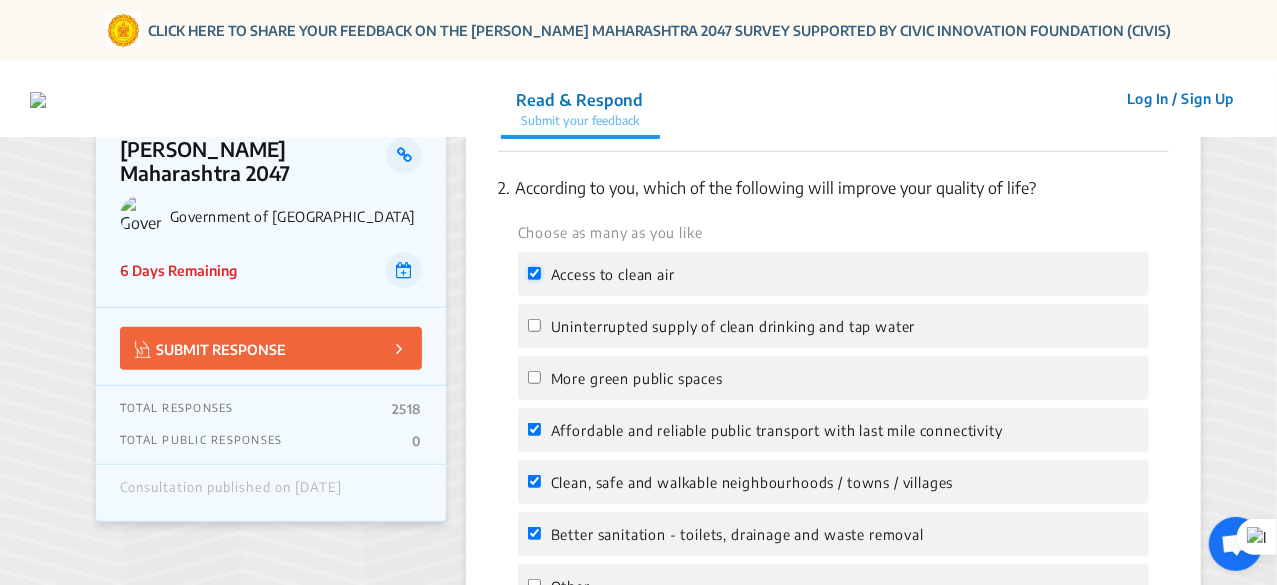 checkbox on "true" 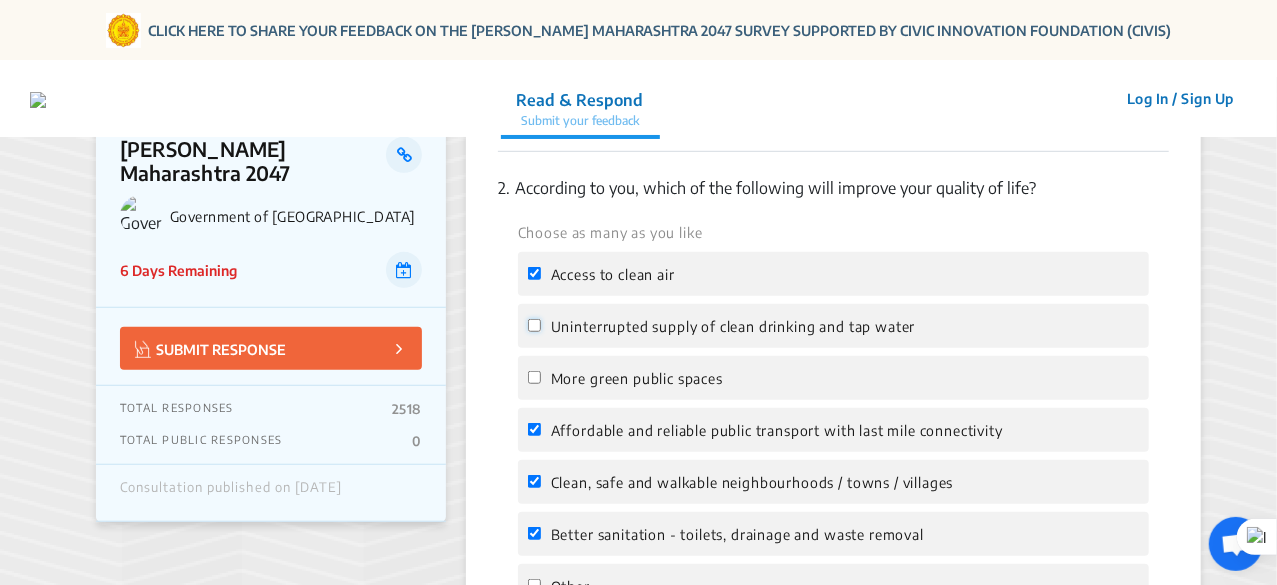 click on "Uninterrupted supply of clean drinking and tap water" 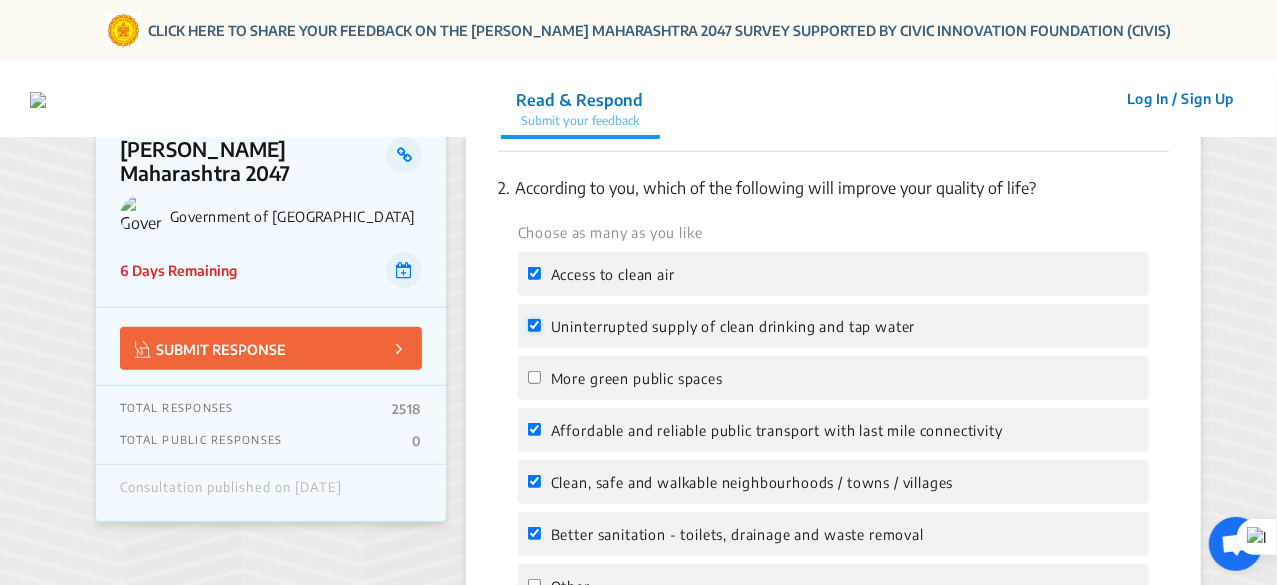 checkbox on "true" 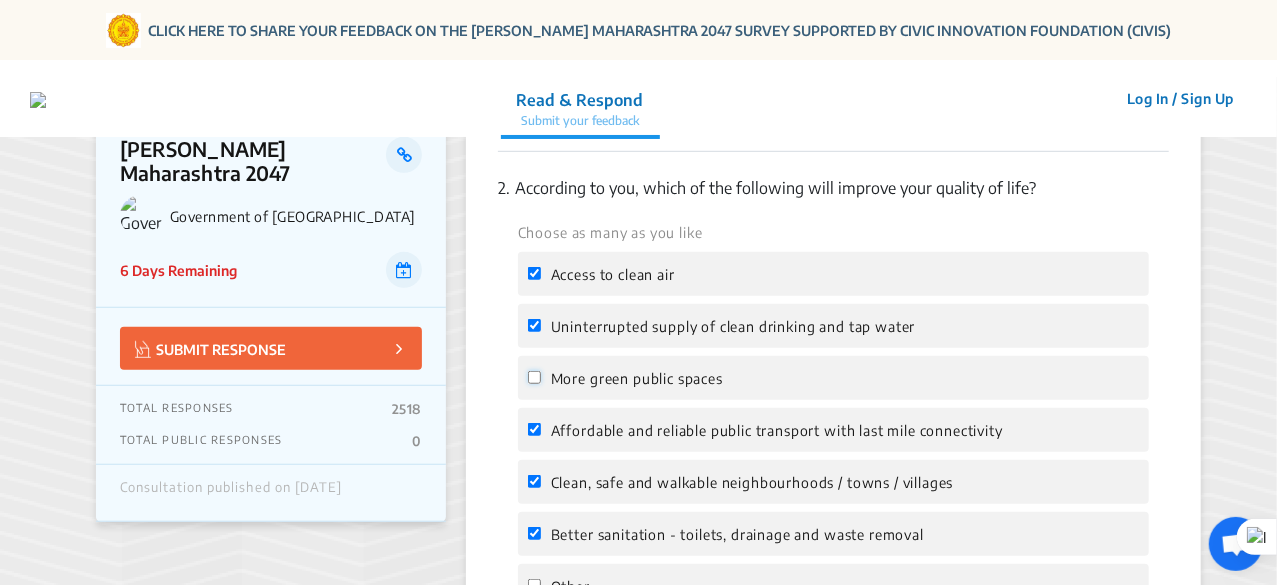click on "More green public spaces" 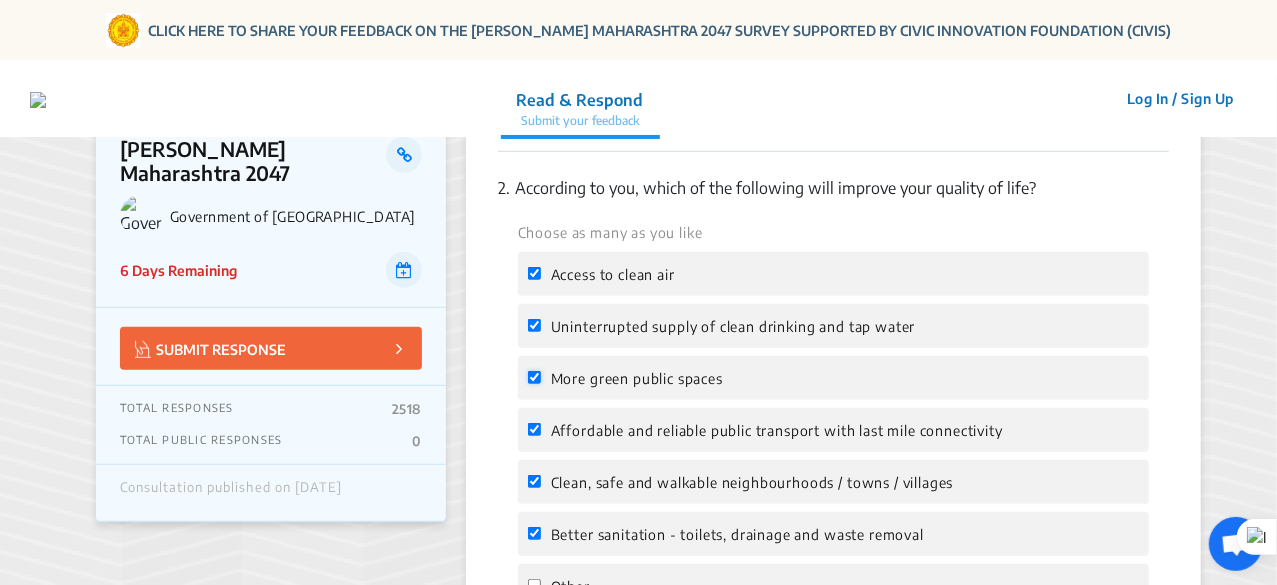 checkbox on "true" 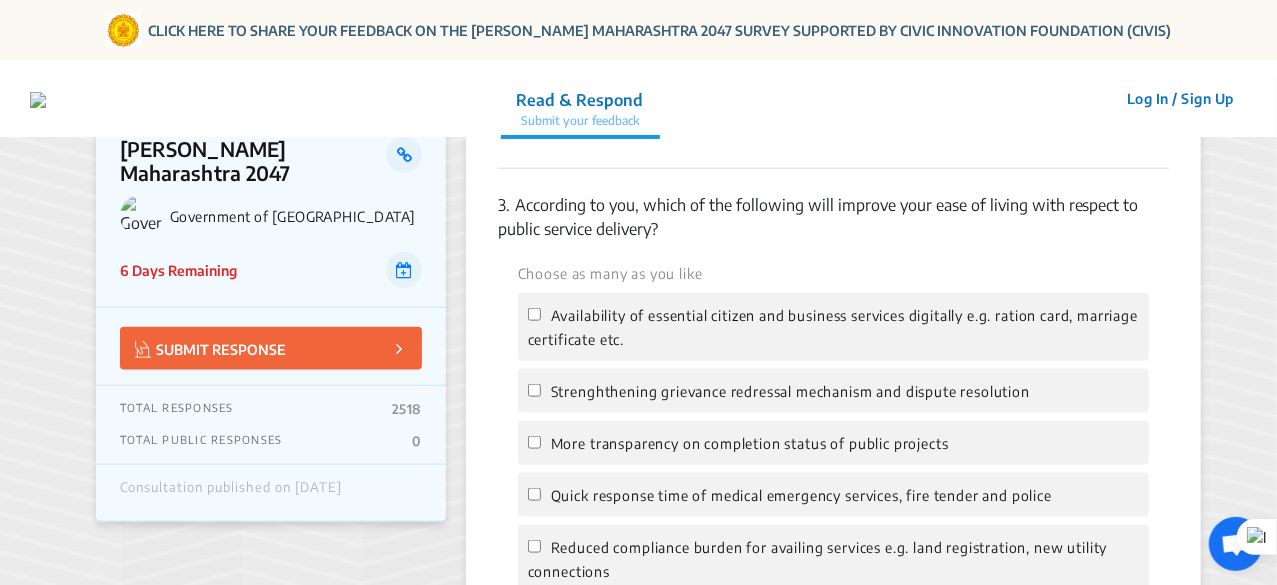 scroll, scrollTop: 1100, scrollLeft: 0, axis: vertical 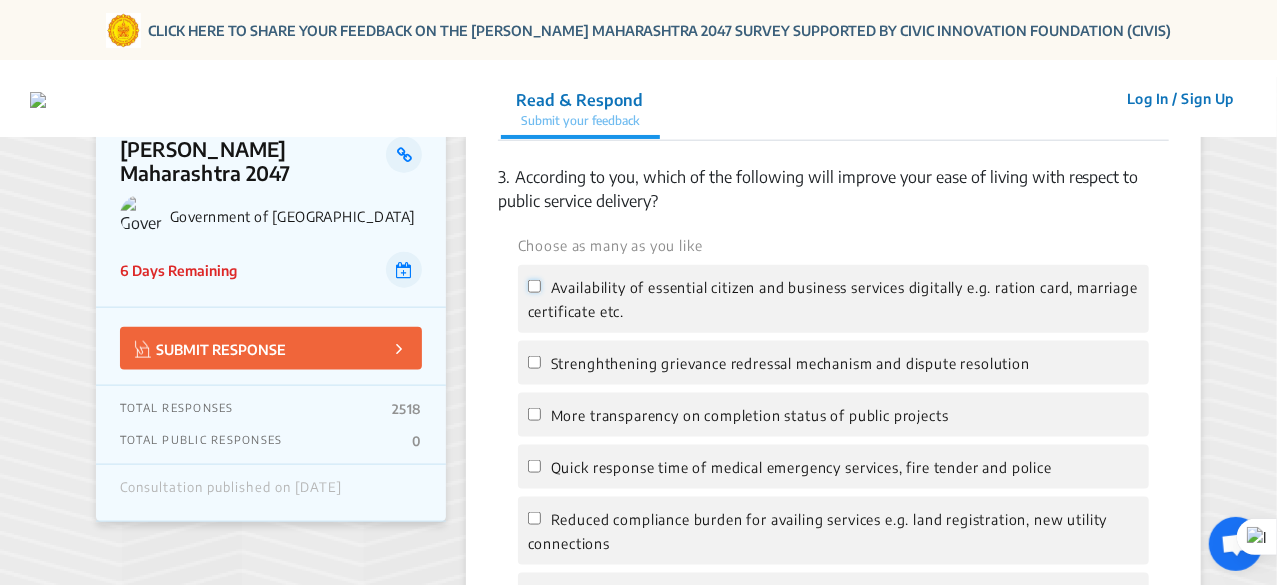 click on "Availability of essential citizen and business services digitally e.g. ration card, marriage certificate etc." 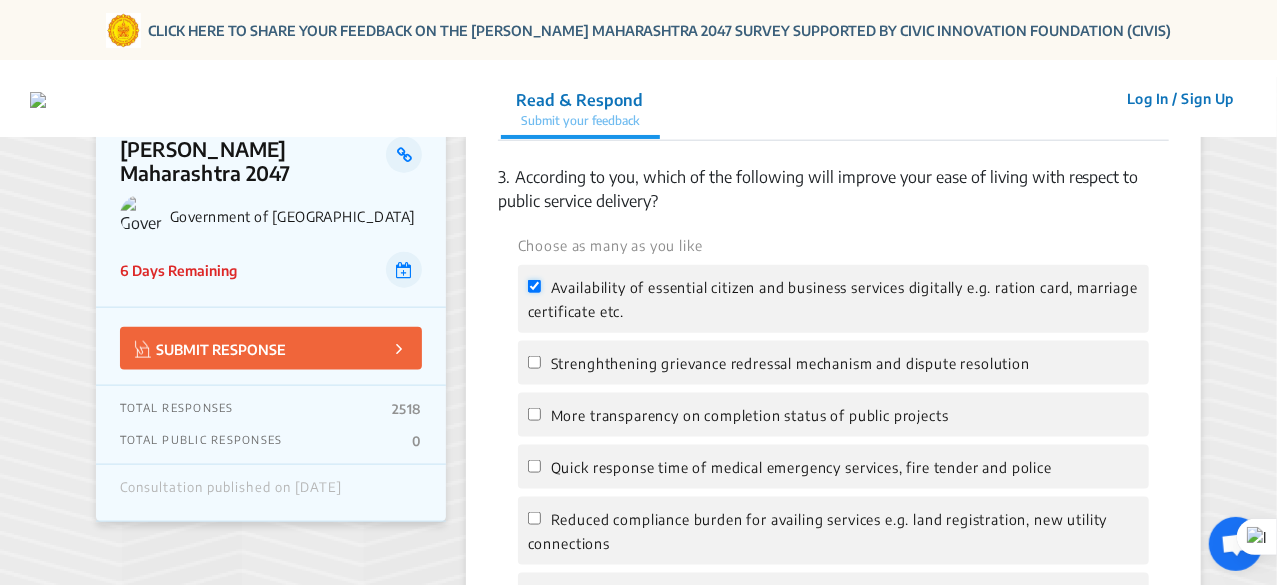 checkbox on "true" 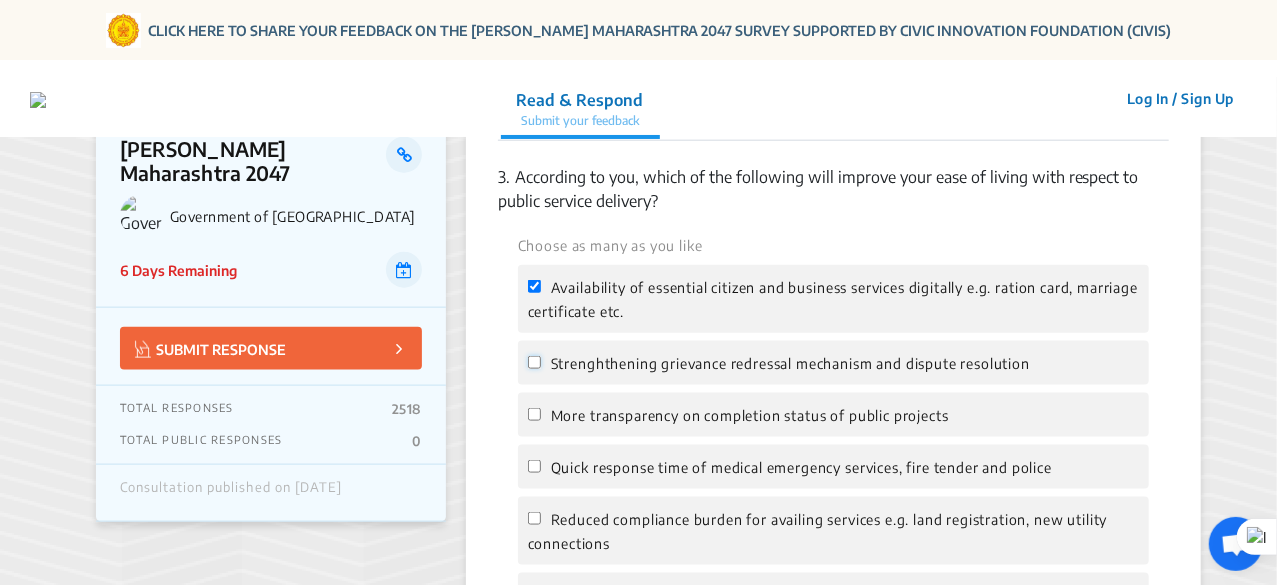 click on "Strenghthening grievance redressal mechanism and dispute resolution" 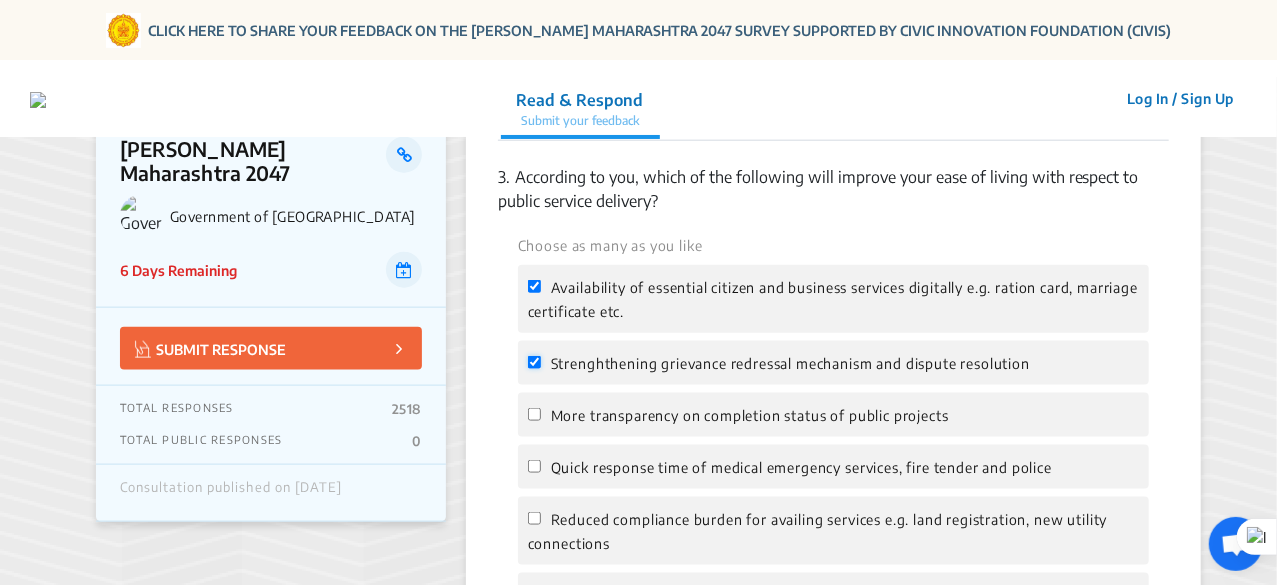 checkbox on "true" 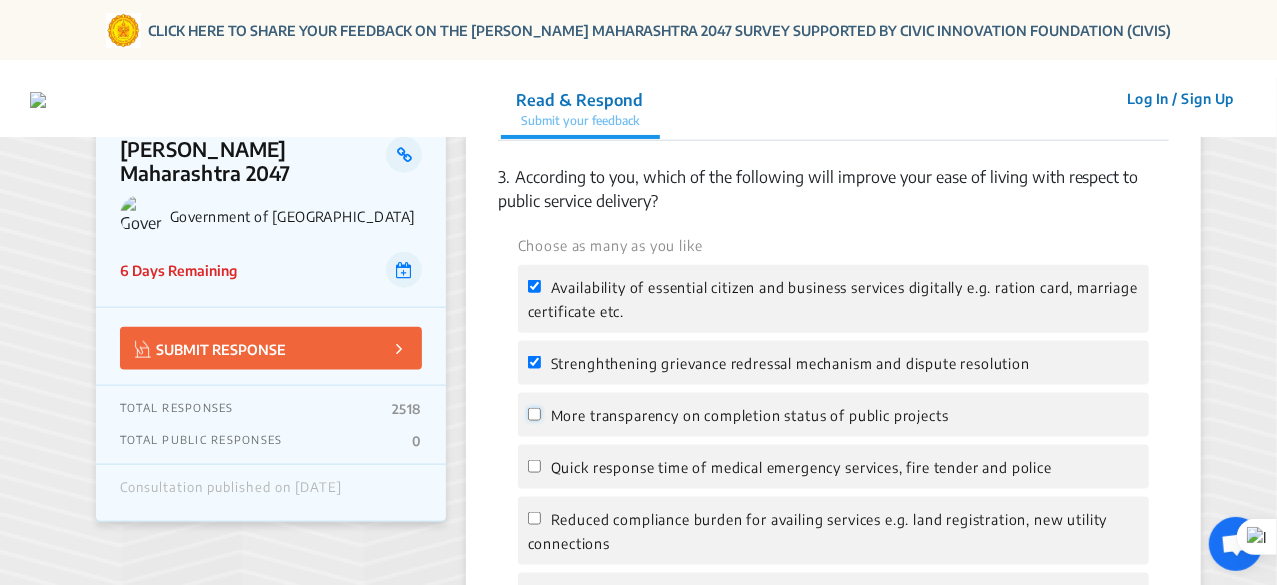 click on "More transparency on completion status of public projects" 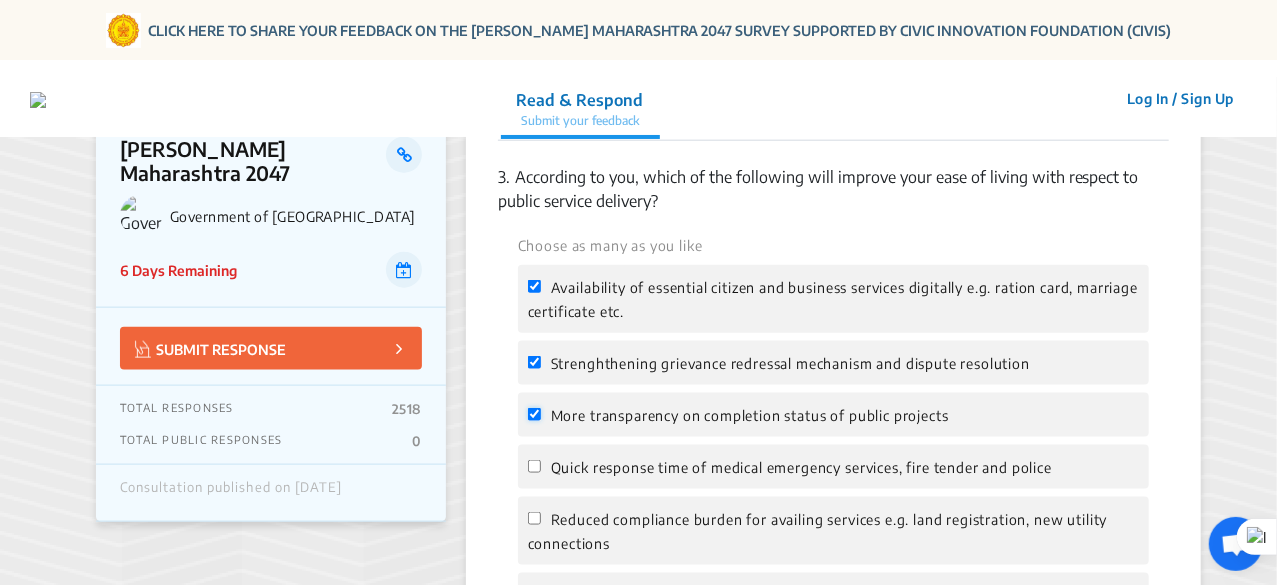 checkbox on "true" 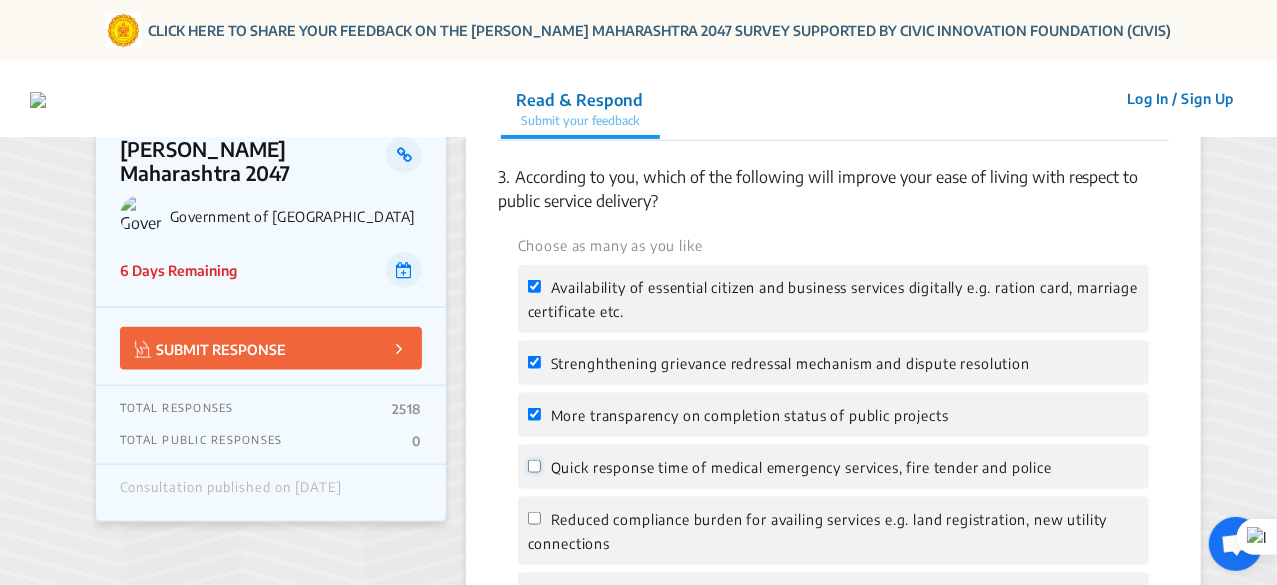 click on "Quick response time of medical emergency services, fire tender and police" 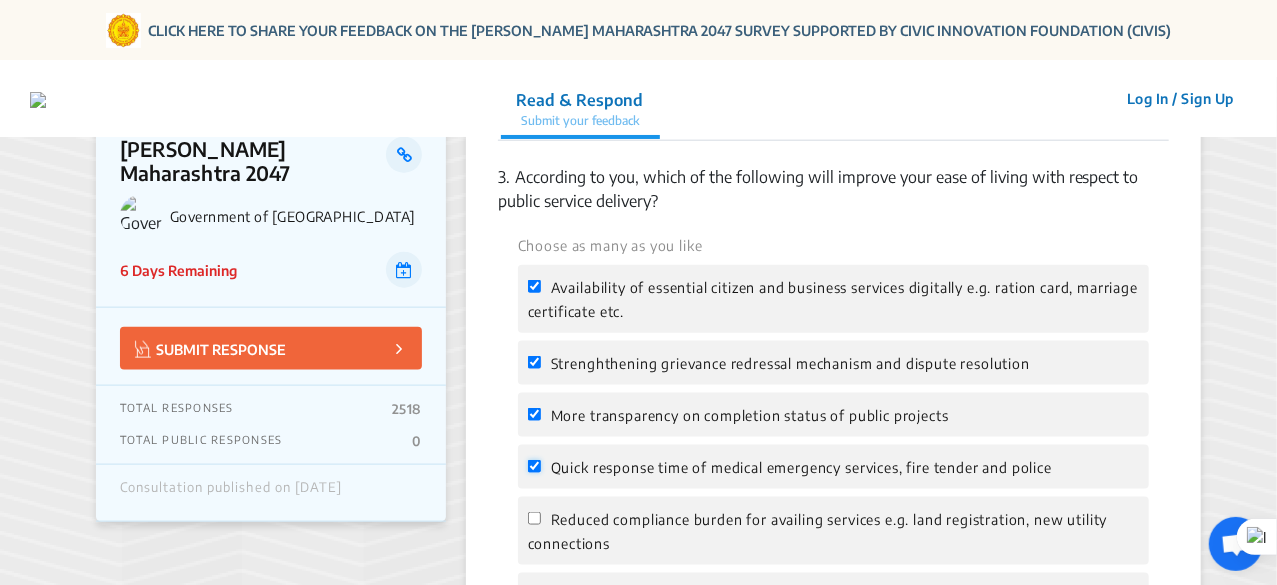 checkbox on "true" 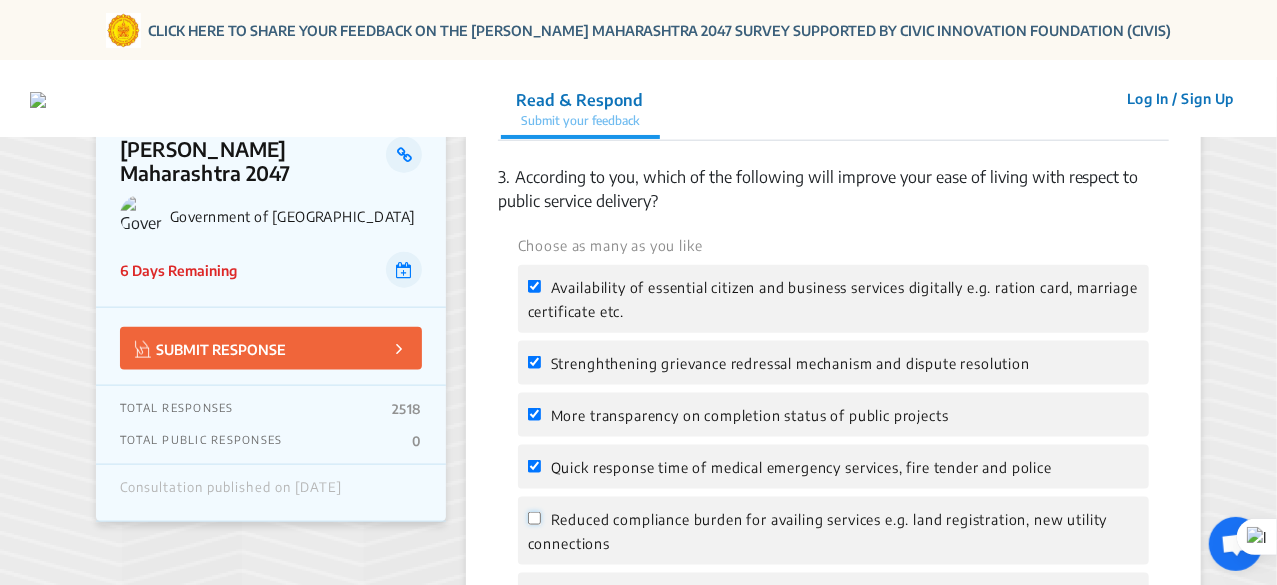 click on "Reduced compliance burden for availing services e.g. land registration, new utility connections" 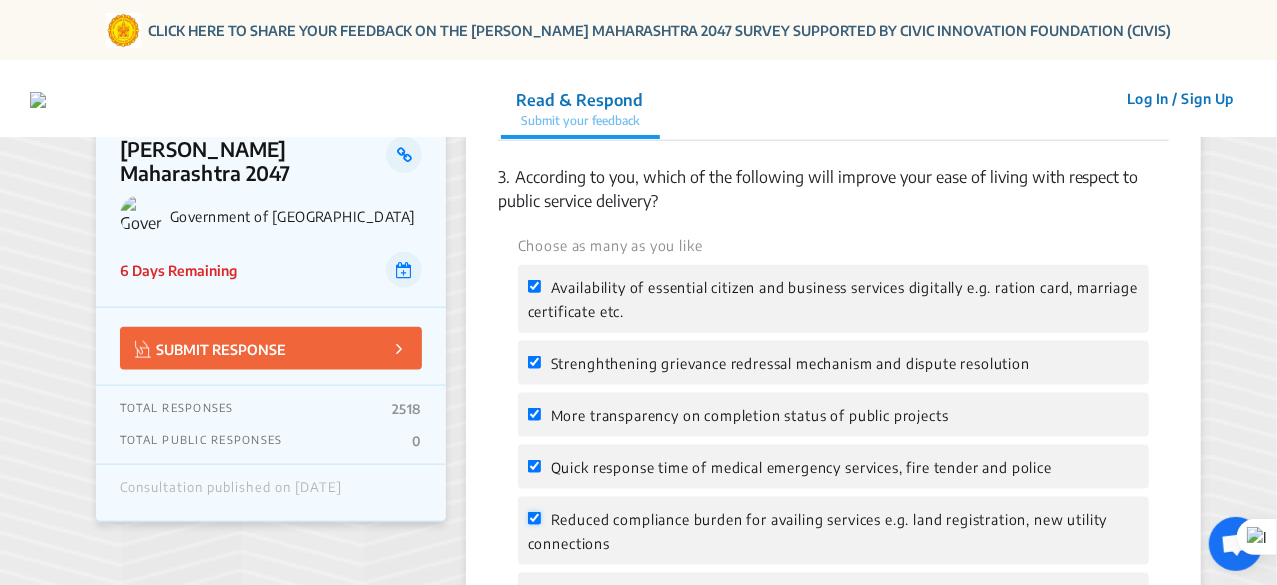 checkbox on "true" 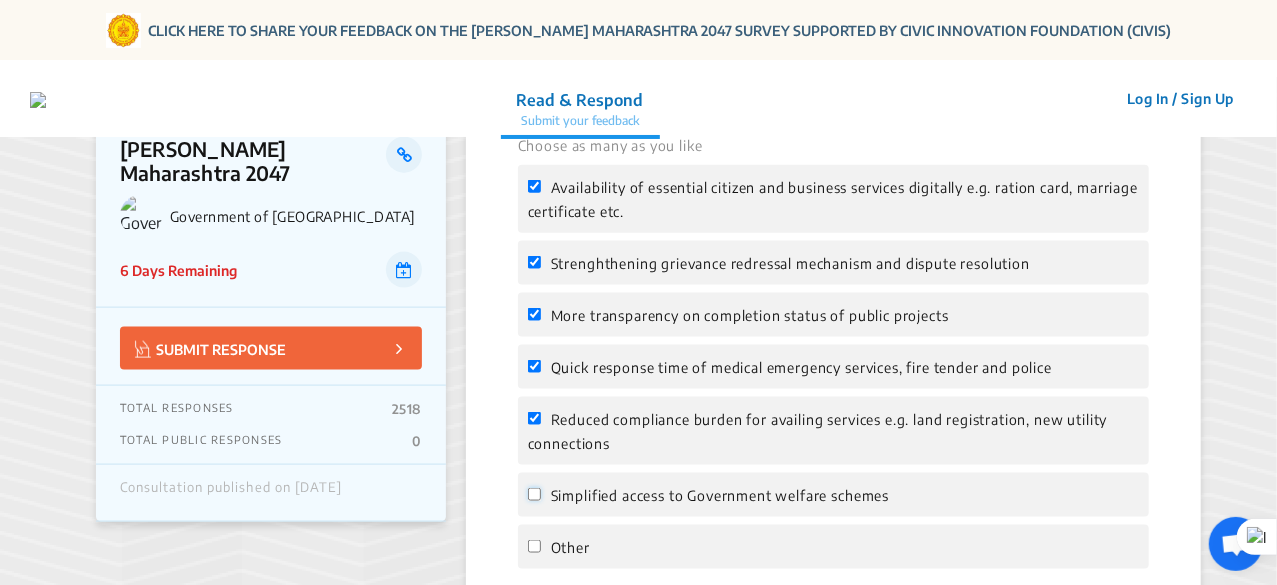 click on "Simplified access to Government welfare schemes" 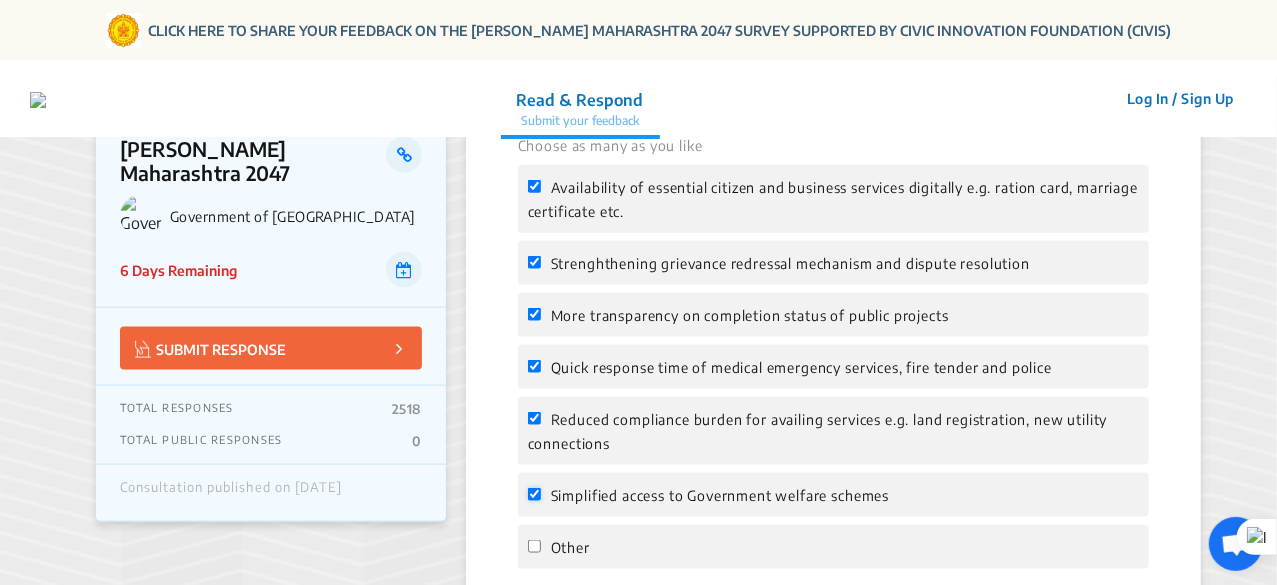 checkbox on "true" 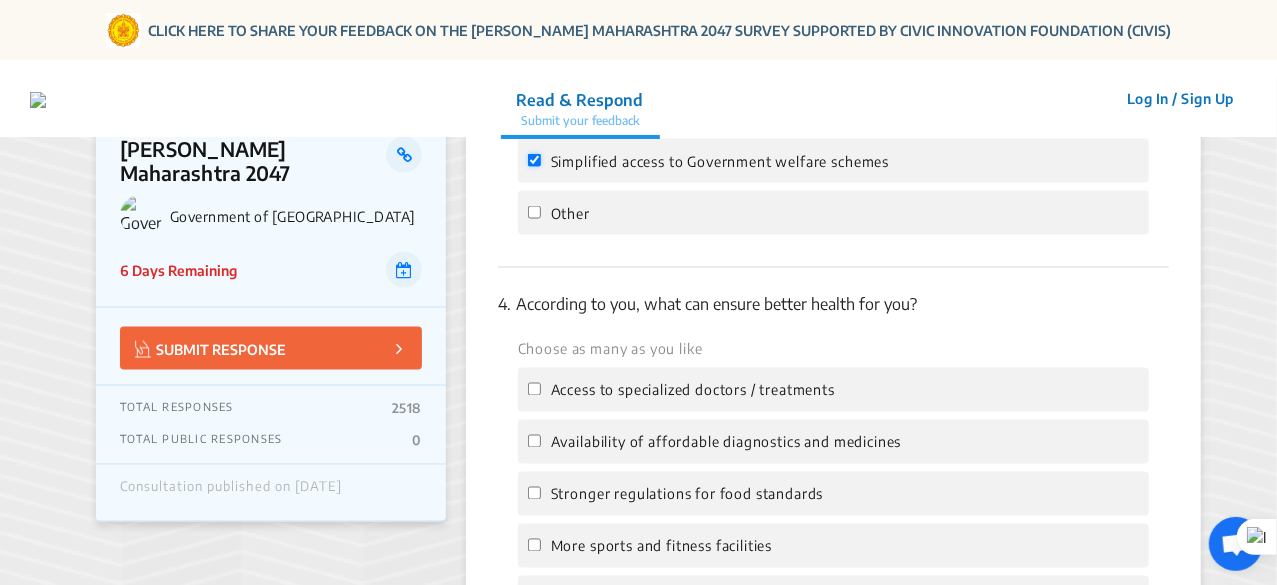 scroll, scrollTop: 1600, scrollLeft: 0, axis: vertical 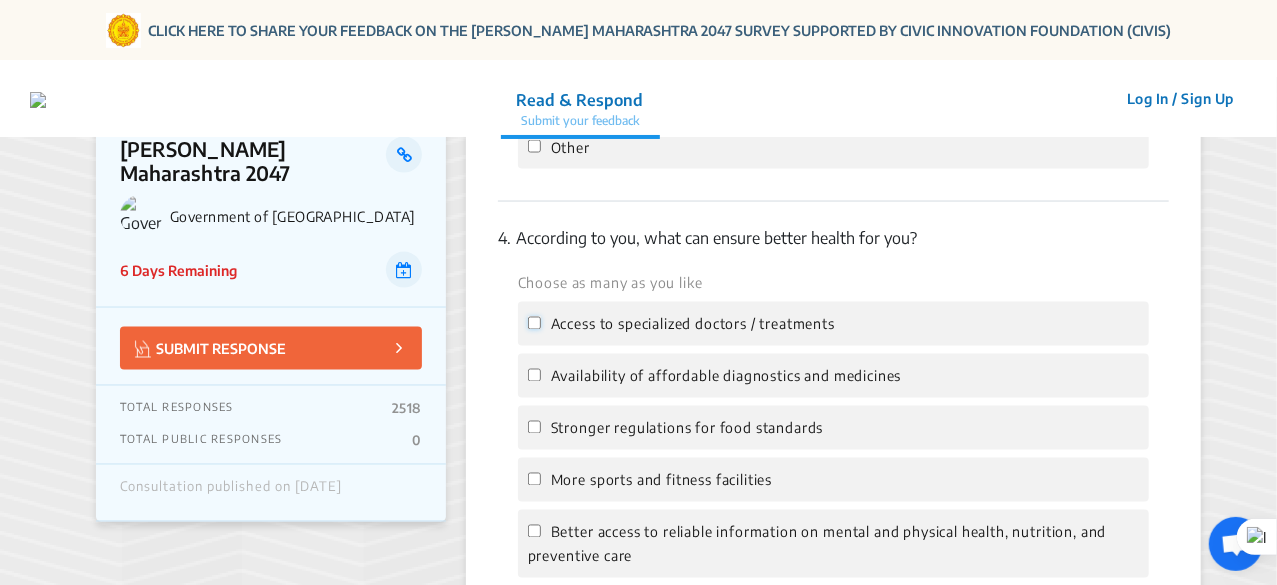 click on "Access to specialized doctors / treatments" 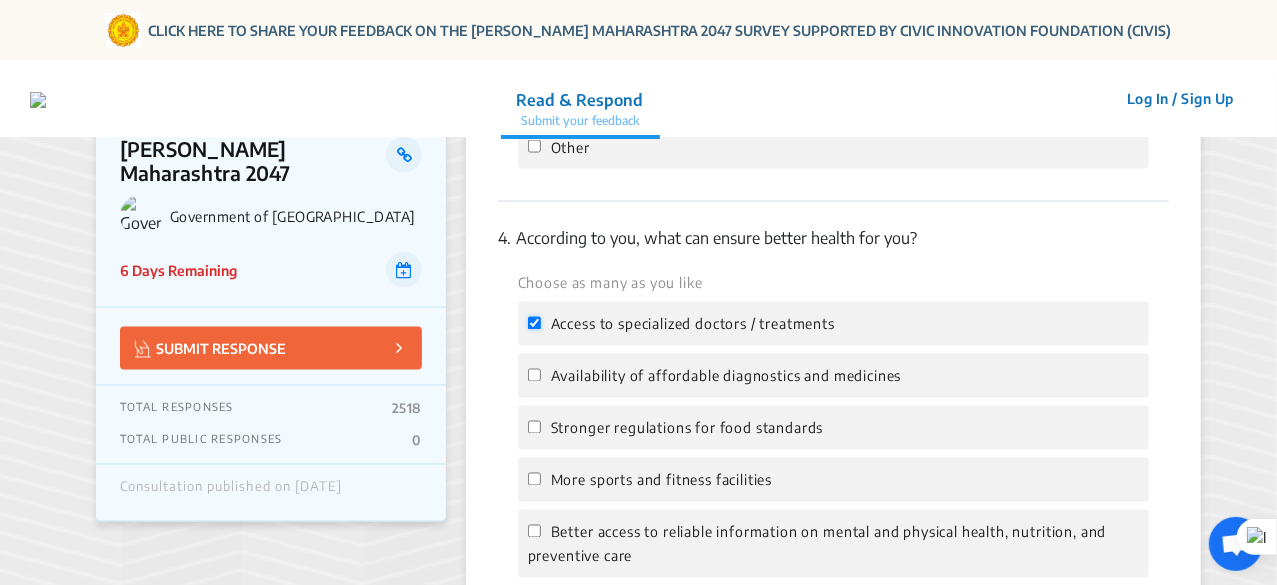 checkbox on "true" 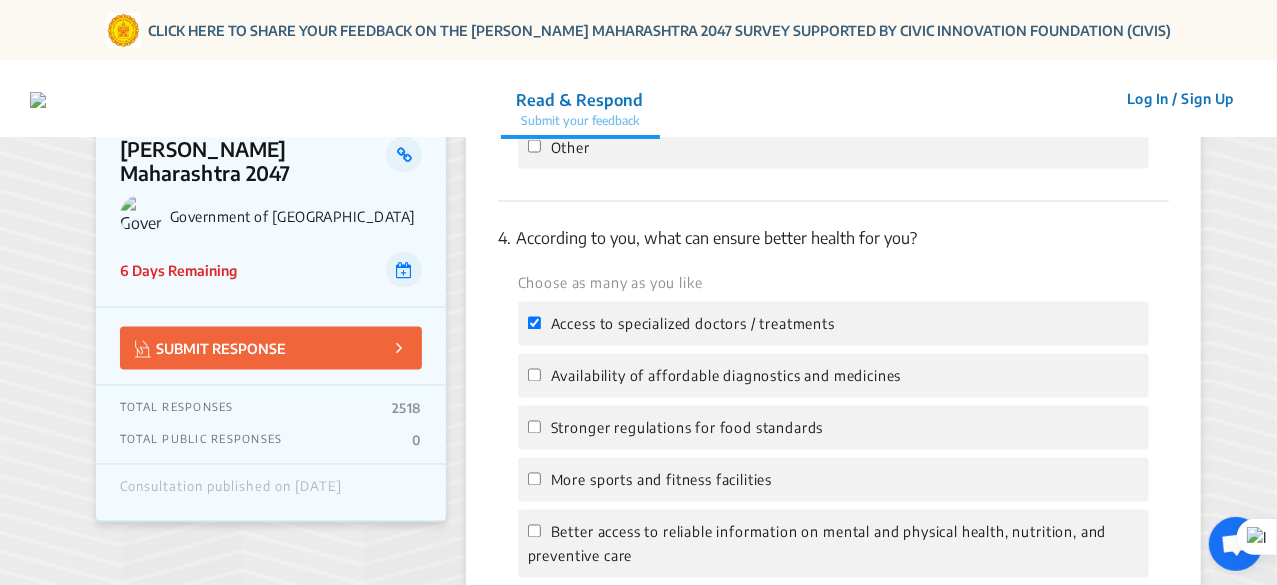 click on "Availability of affordable diagnostics and medicines" 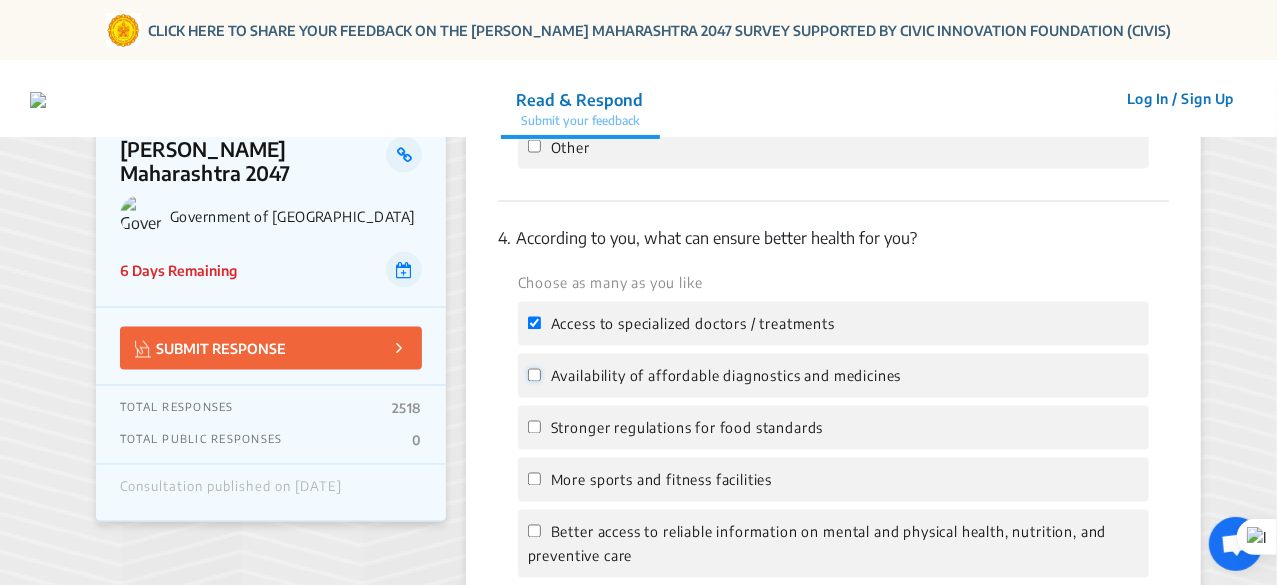click on "Availability of affordable diagnostics and medicines" 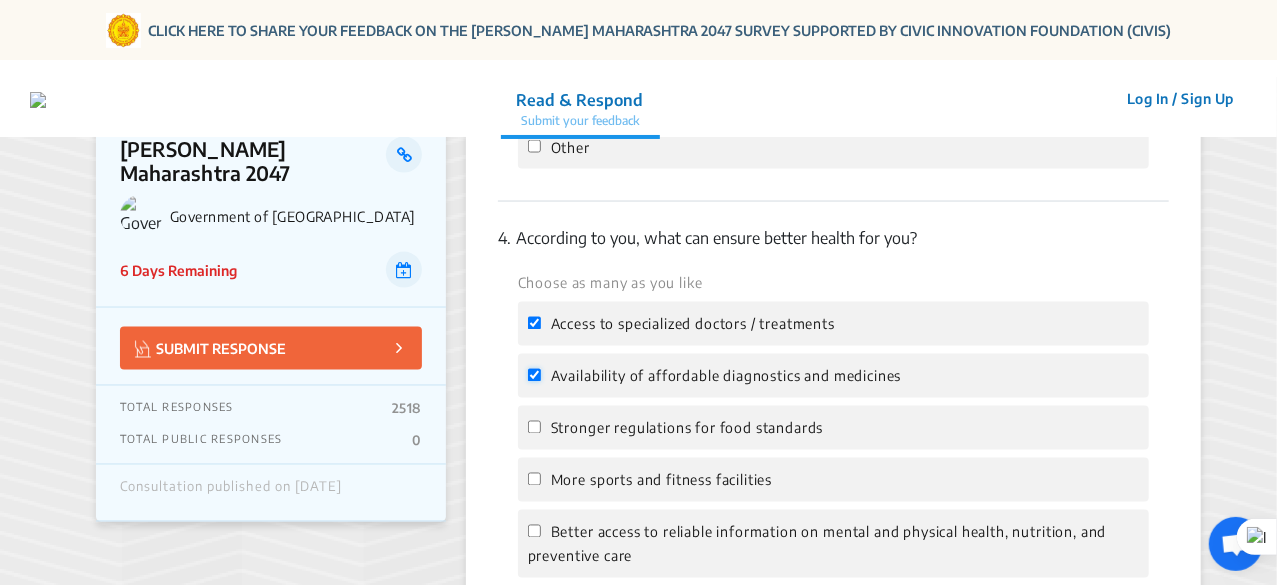 checkbox on "true" 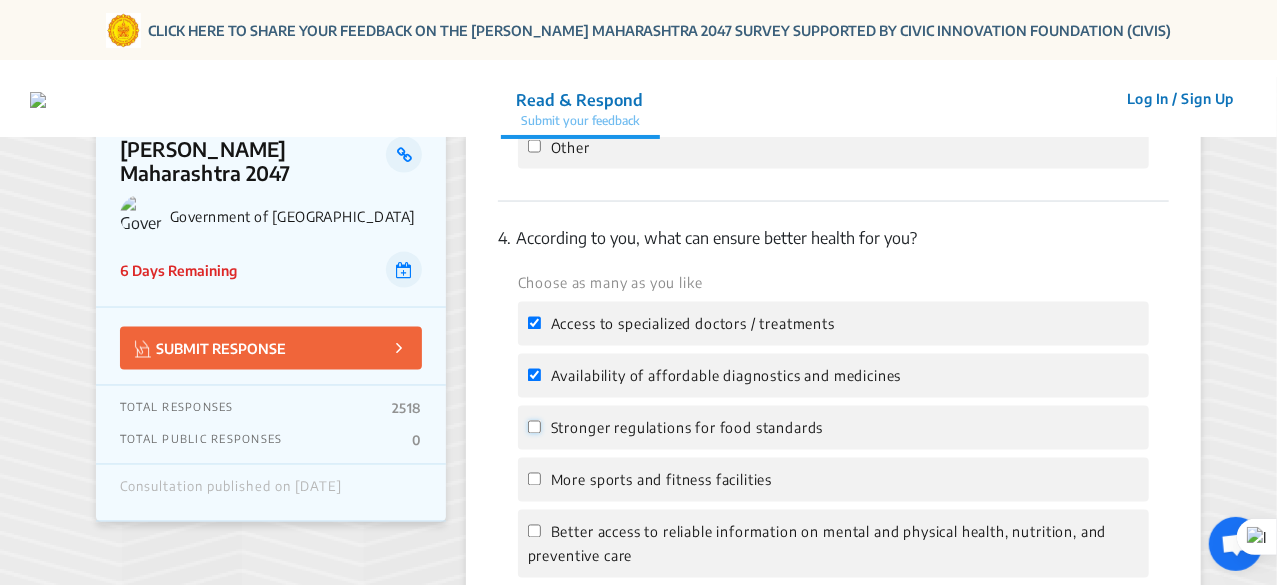 click on "Stronger regulations for food standards" 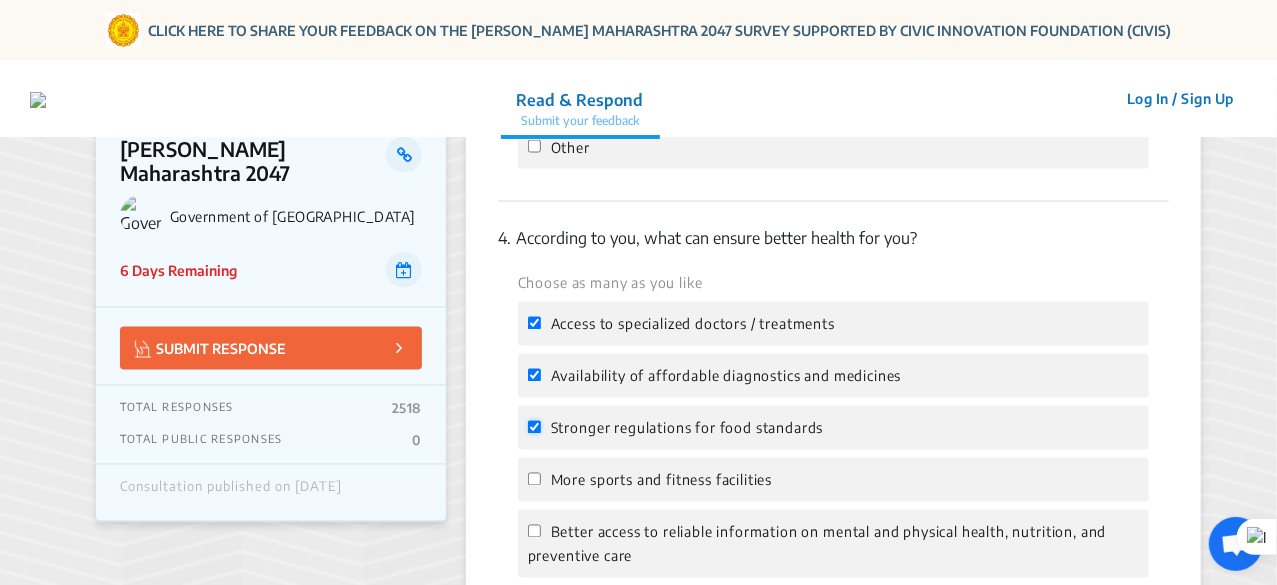 checkbox on "true" 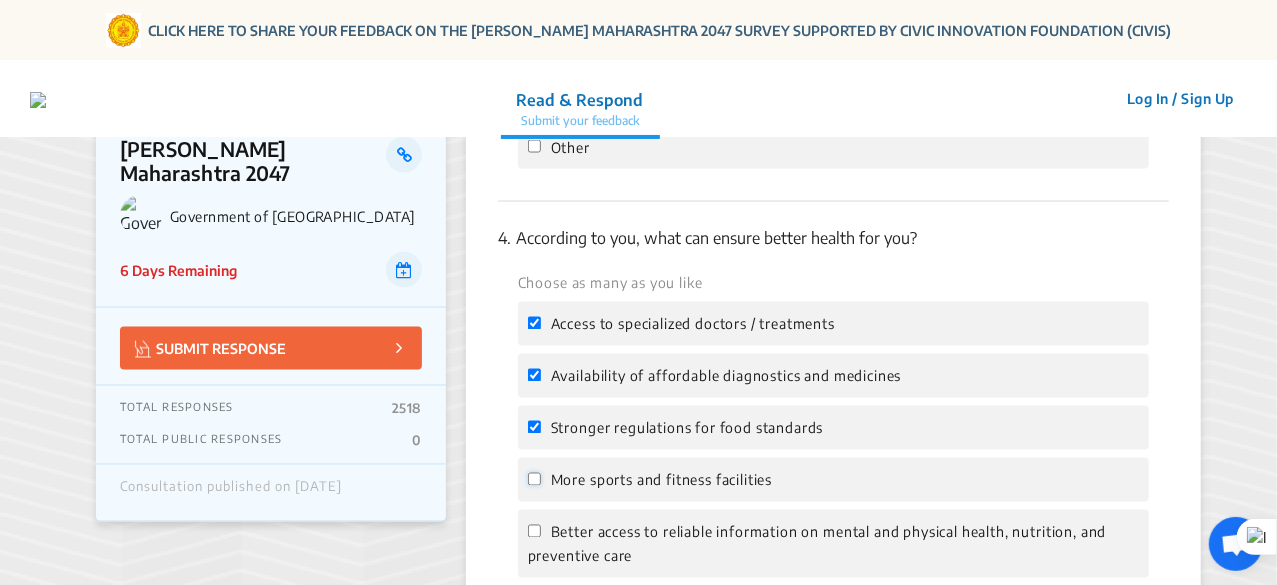 click on "More sports and fitness facilities" 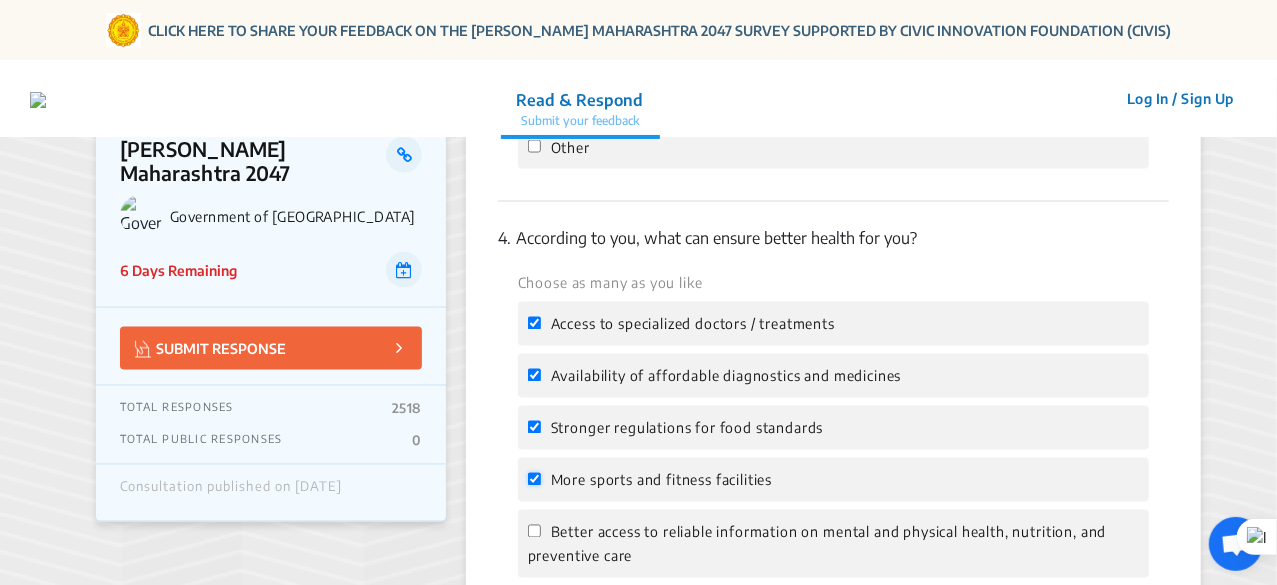 checkbox on "true" 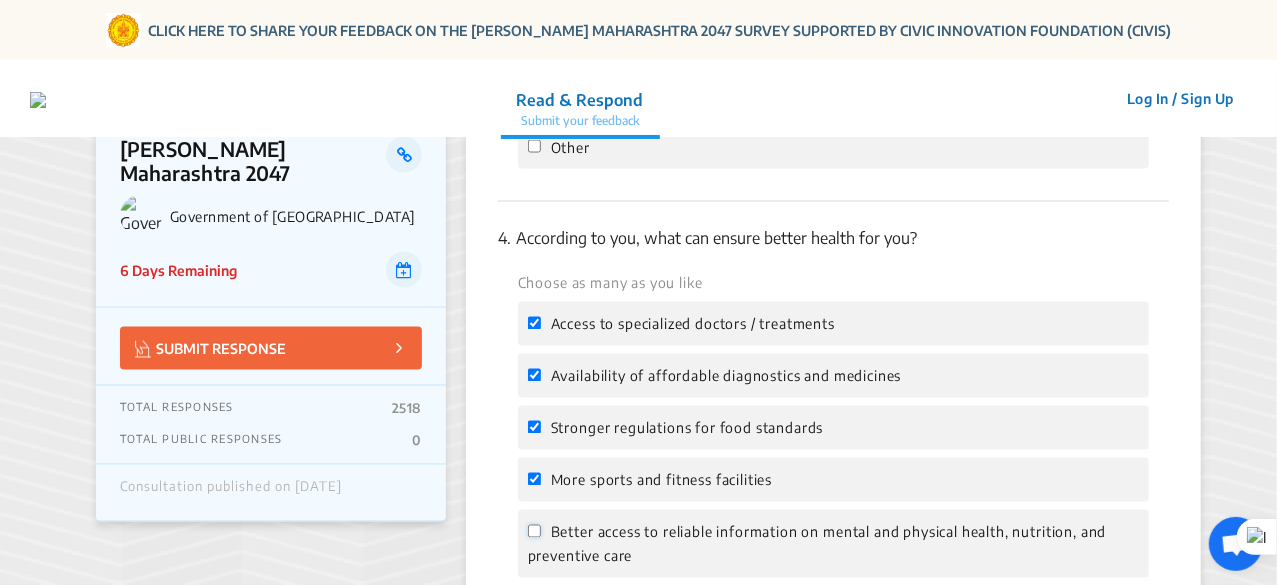 click on "Better access to reliable information on mental and physical health, nutrition, and preventive care" 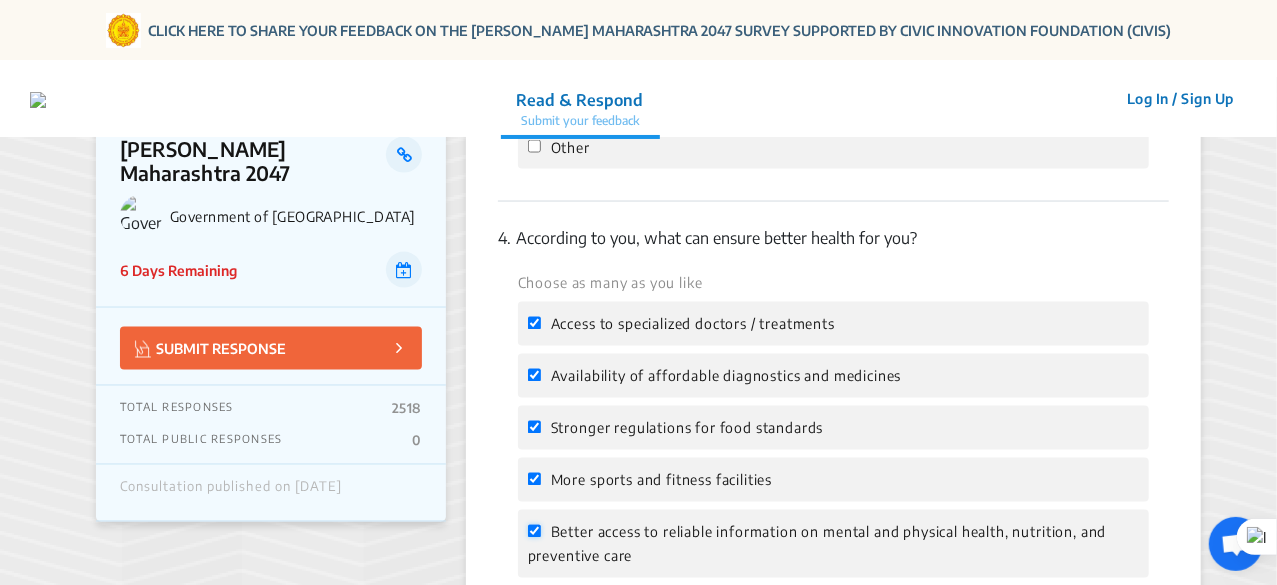 checkbox on "true" 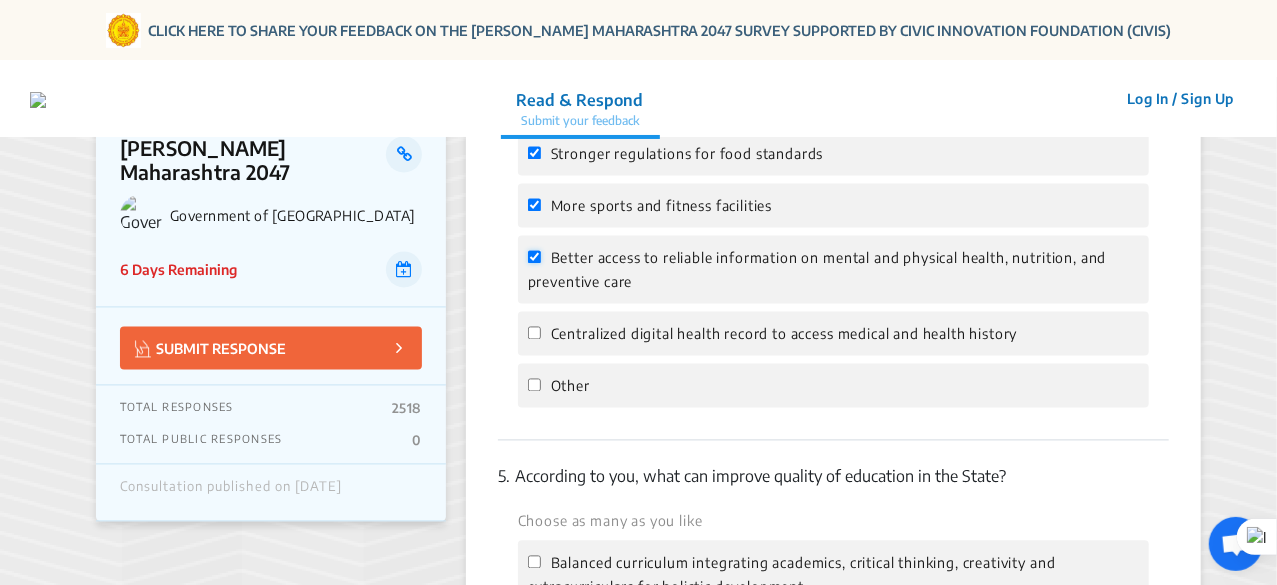 scroll, scrollTop: 1900, scrollLeft: 0, axis: vertical 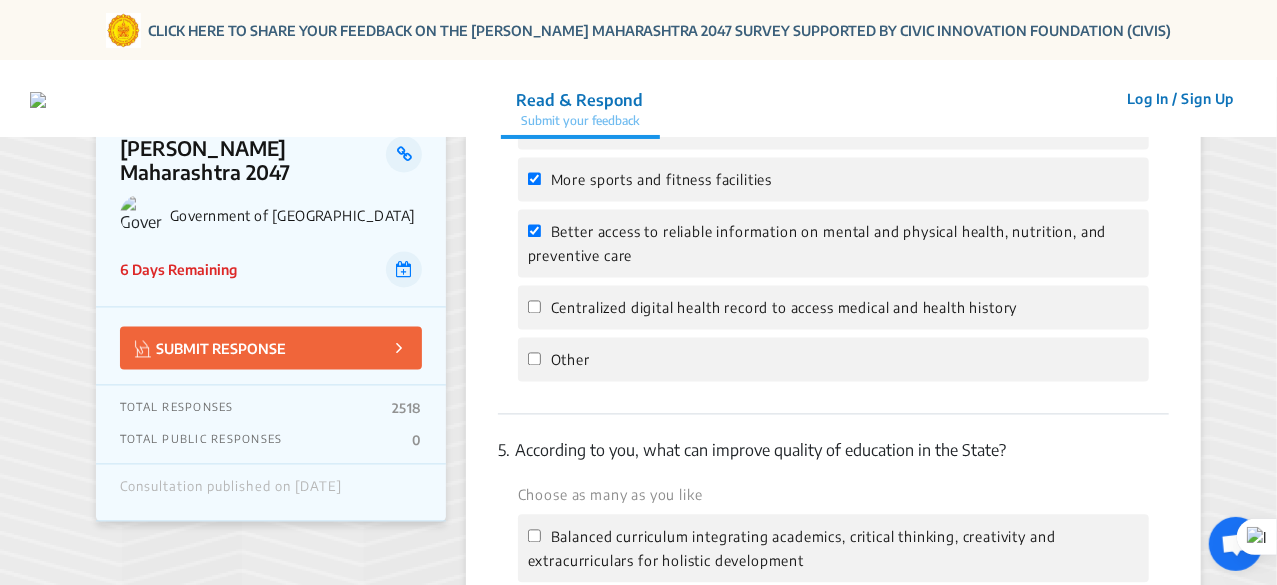 click on "Centralized digital health record to access medical and health history" 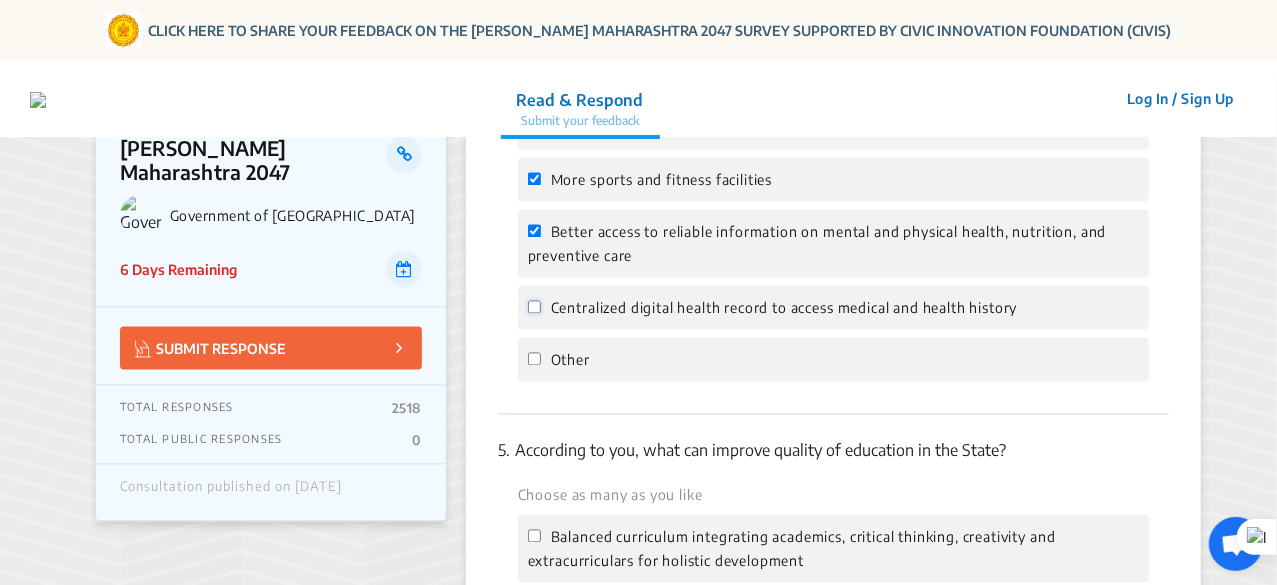 click on "Centralized digital health record to access medical and health history" 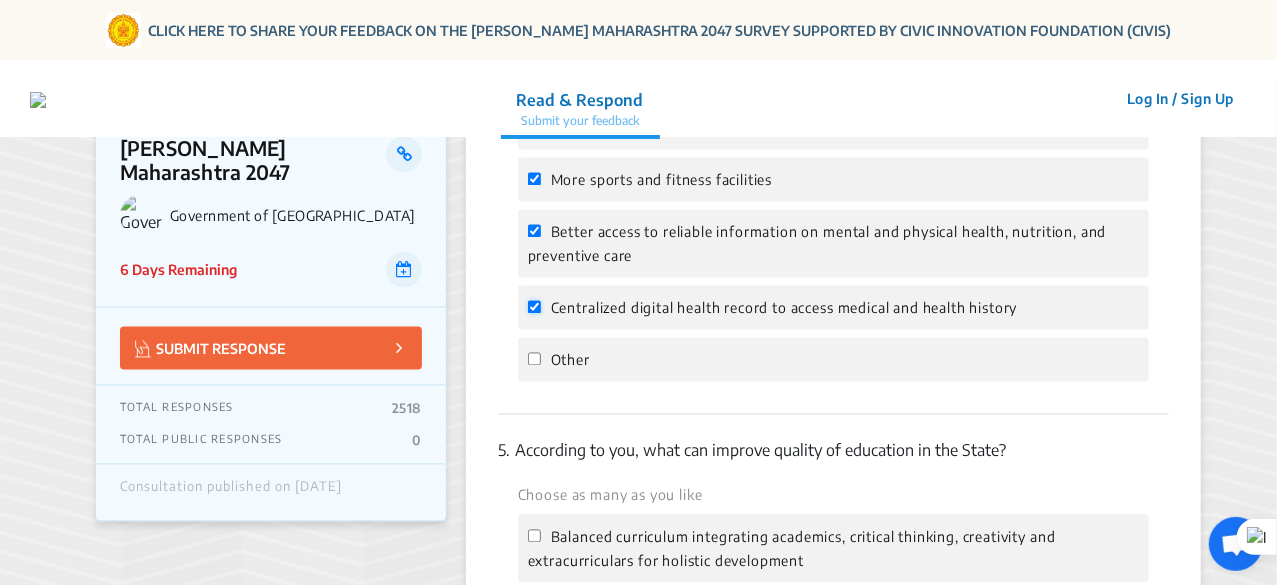 checkbox on "true" 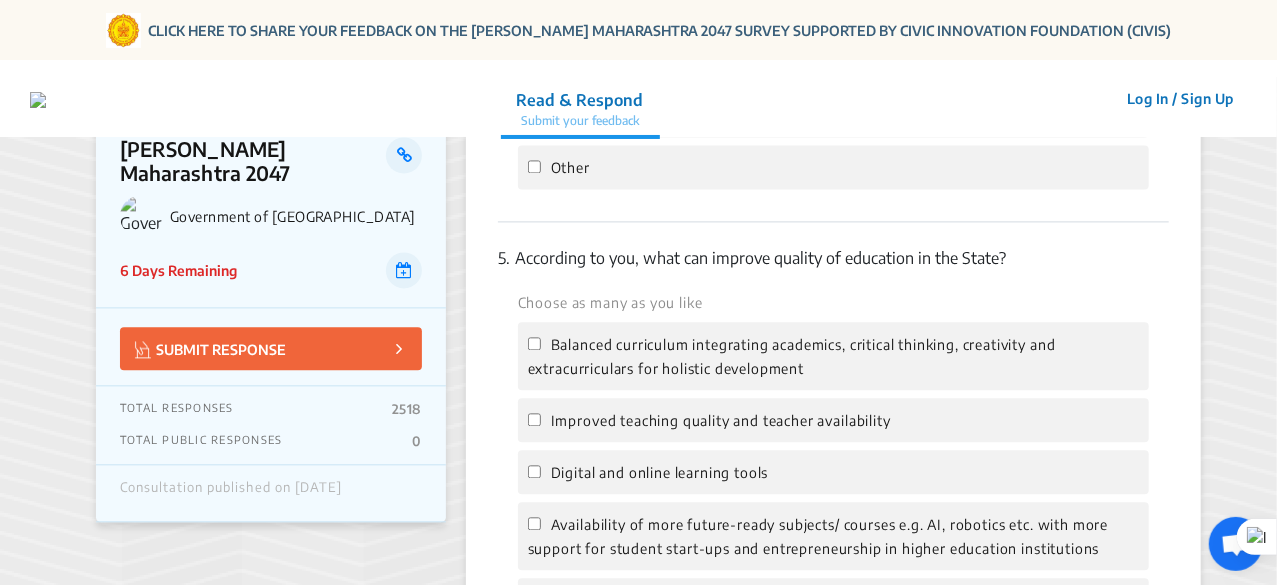 scroll, scrollTop: 2100, scrollLeft: 0, axis: vertical 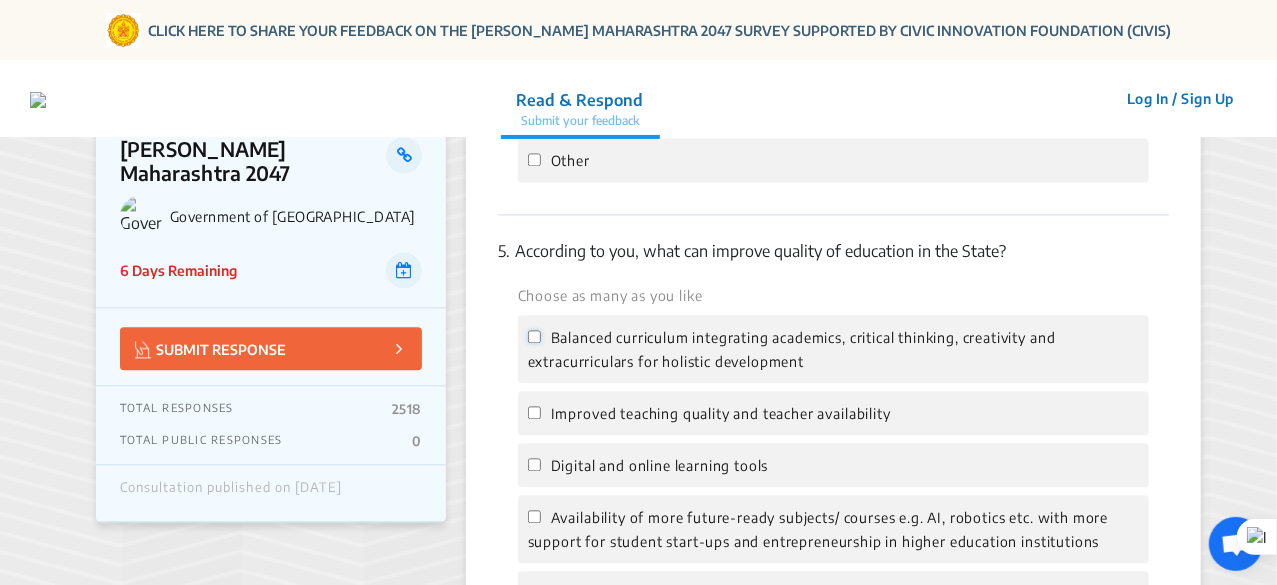 click on "Balanced curriculum integrating academics, critical thinking, creativity and extracurriculars for holistic development" 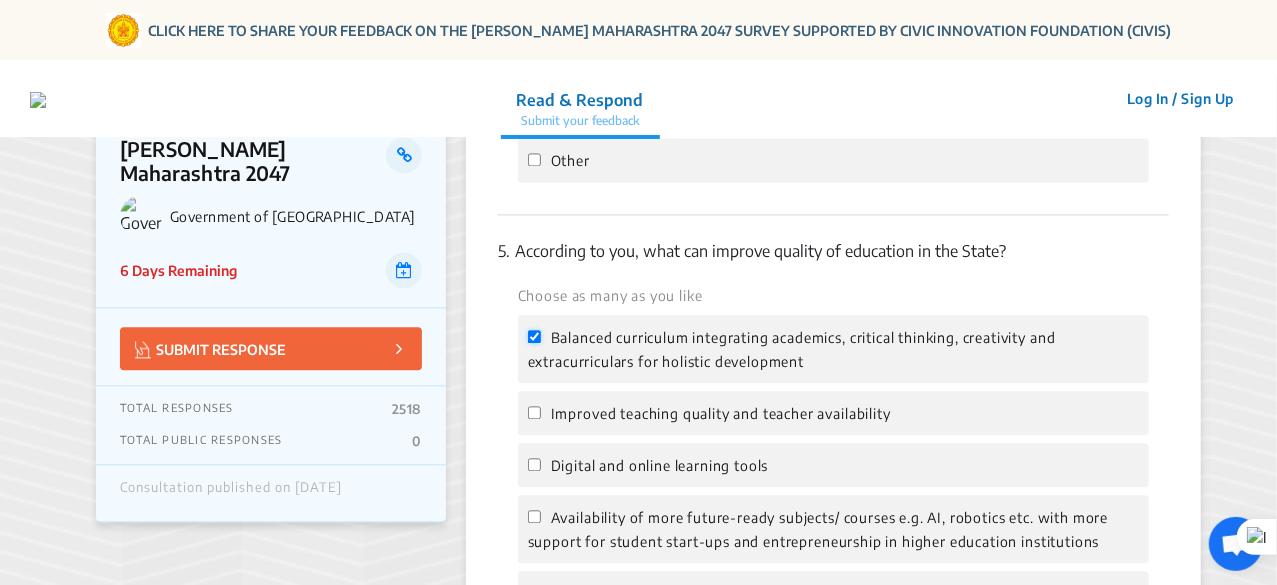 checkbox on "true" 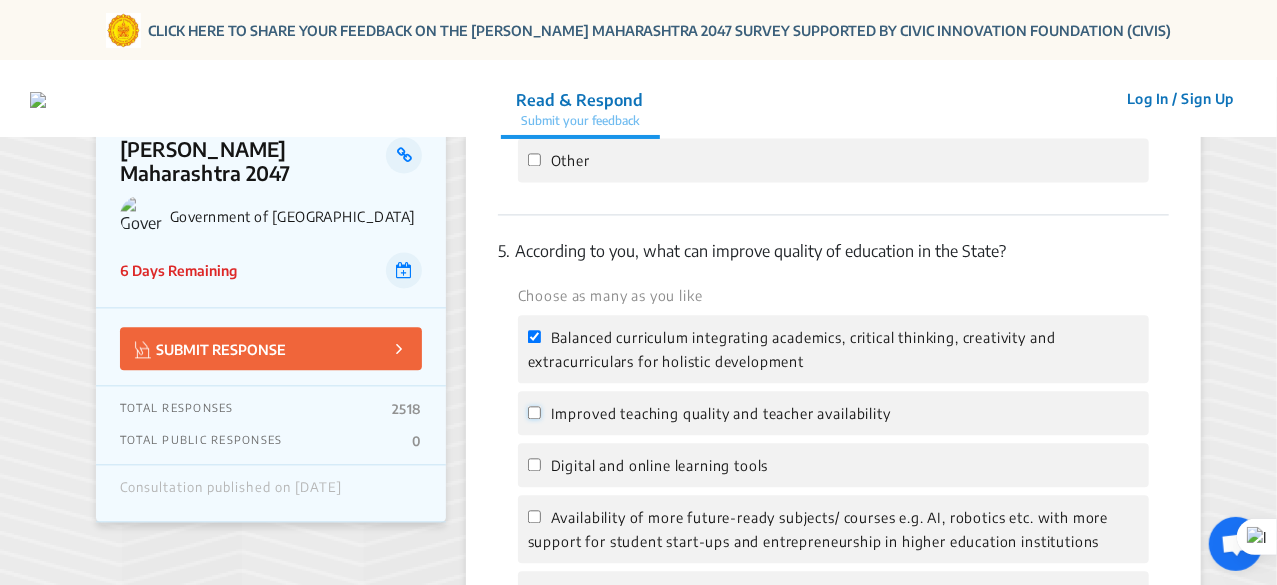 click on "Improved teaching quality and teacher availability" 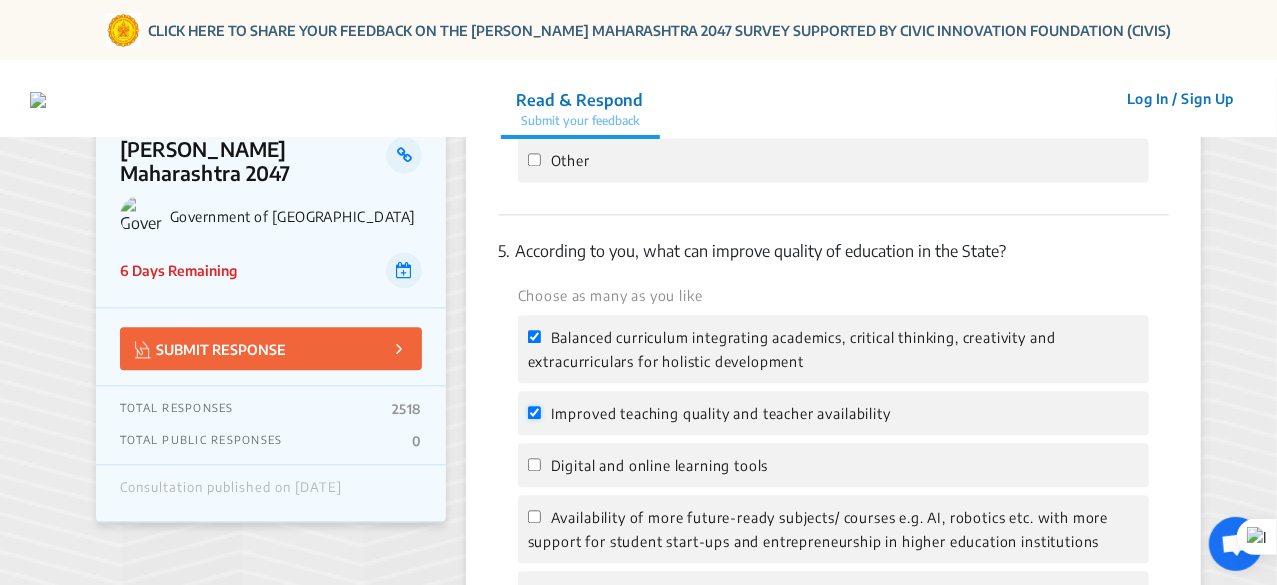 checkbox on "true" 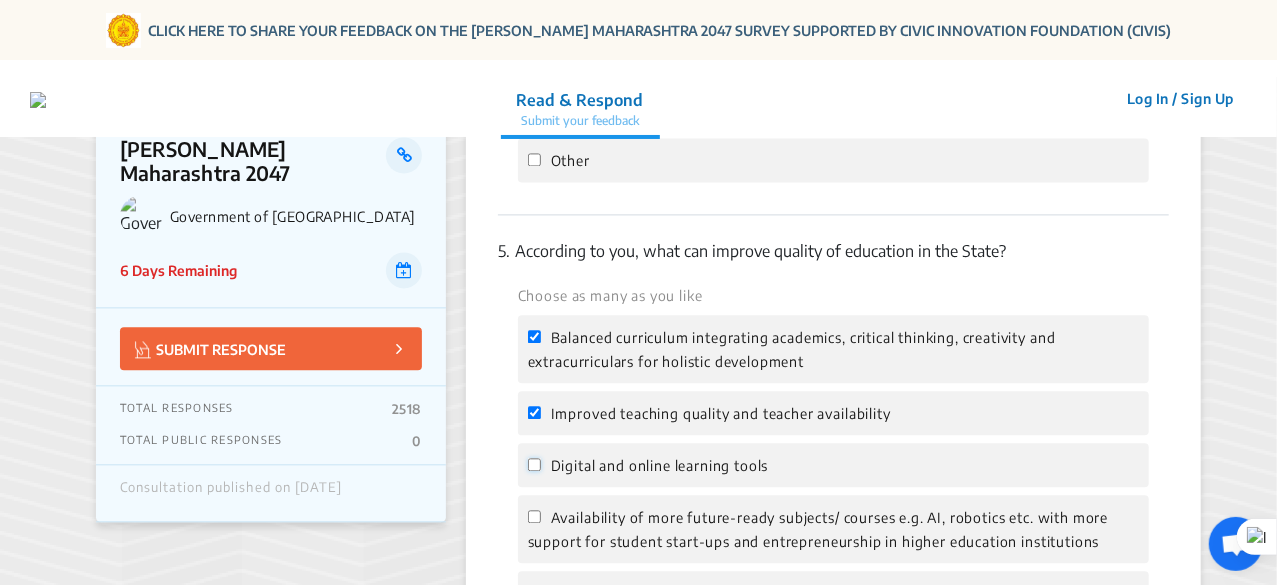 click on "Digital and online learning tools" 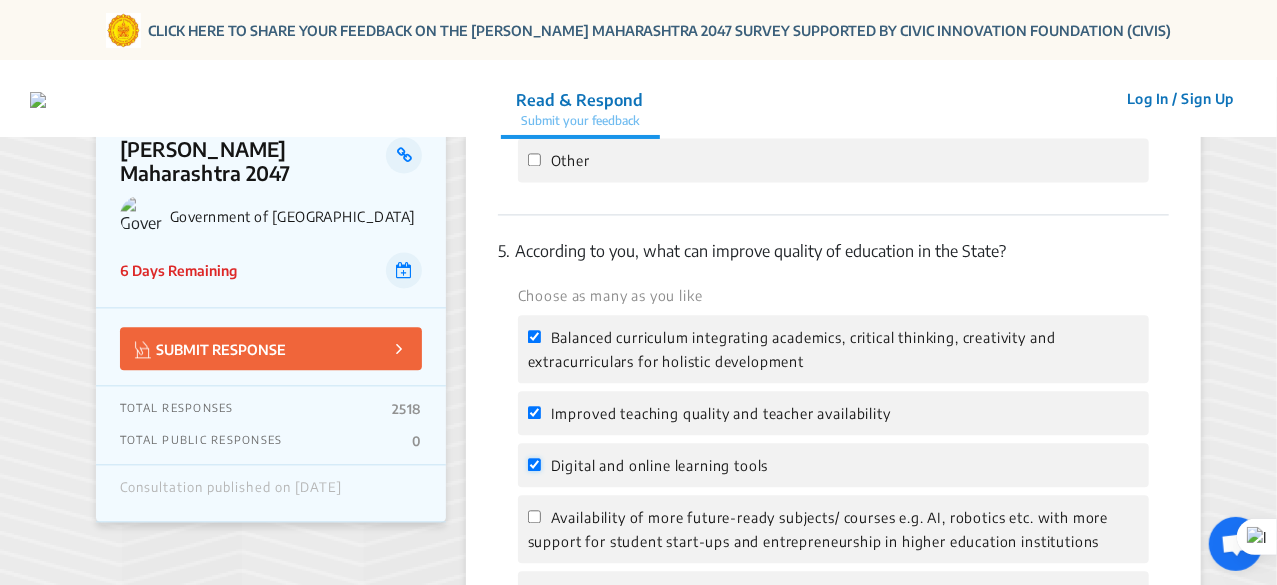 checkbox on "true" 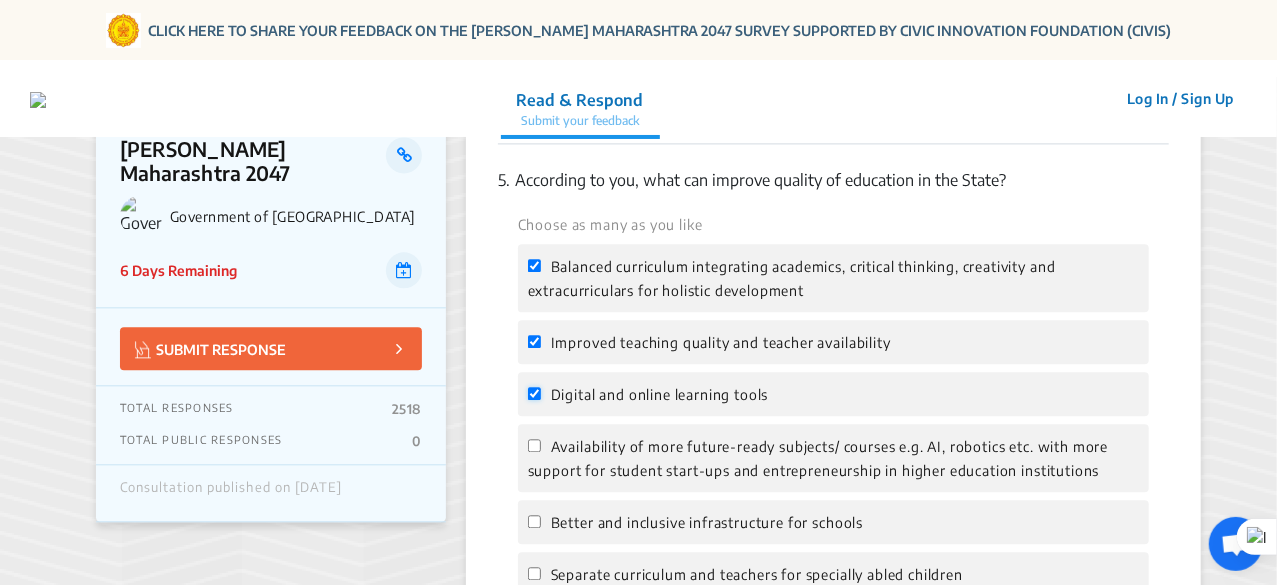 scroll, scrollTop: 2200, scrollLeft: 0, axis: vertical 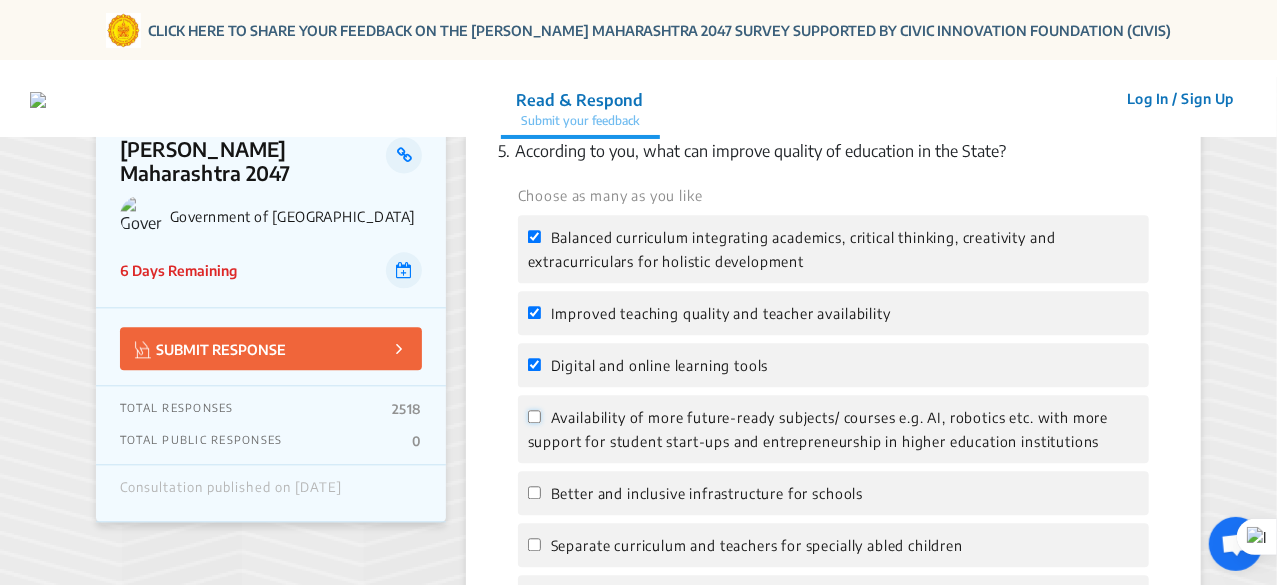 click on "Availability of more future-ready subjects/ courses e.g. AI, robotics etc. with more support for student start-ups and entrepreneurship in higher education institutions" 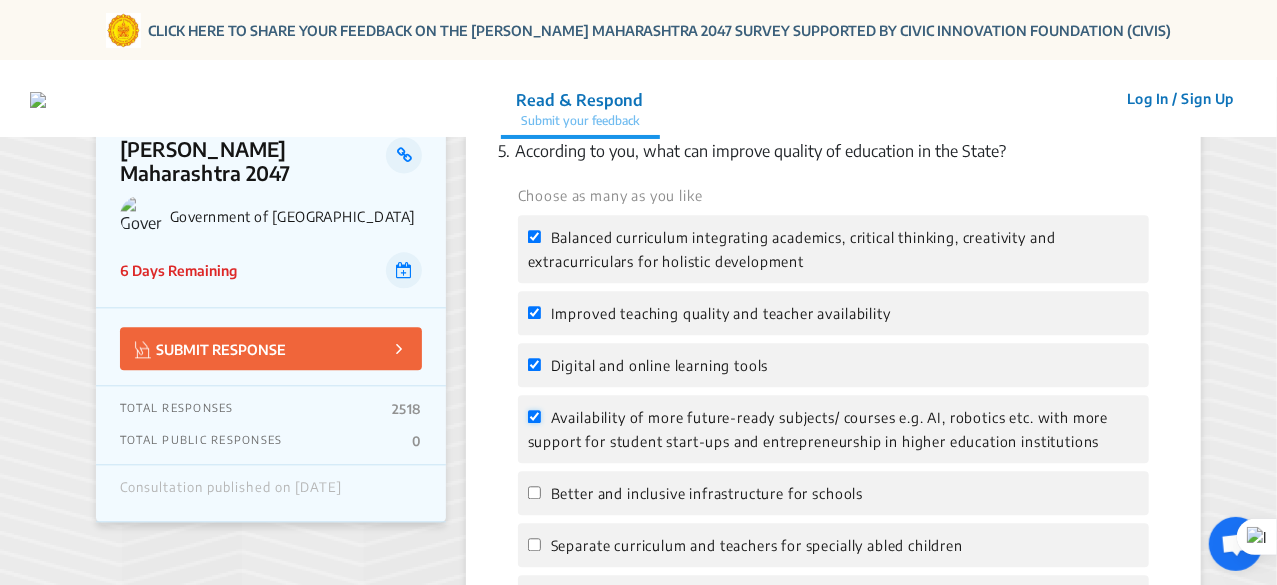 checkbox on "true" 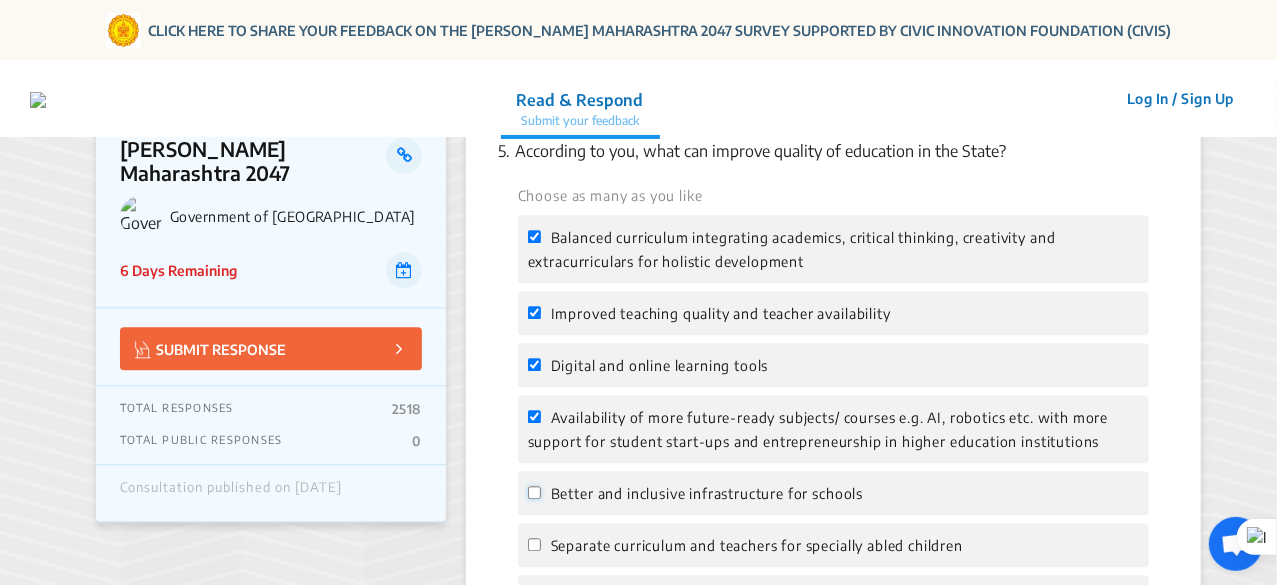 click on "Better and inclusive infrastructure for schools" 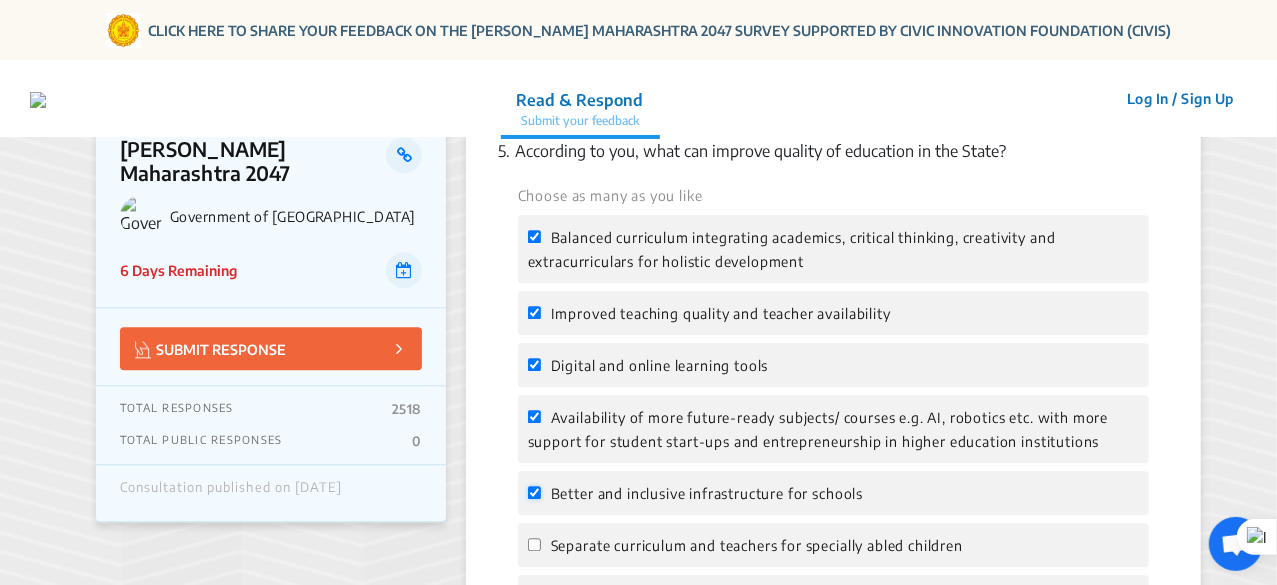 checkbox on "true" 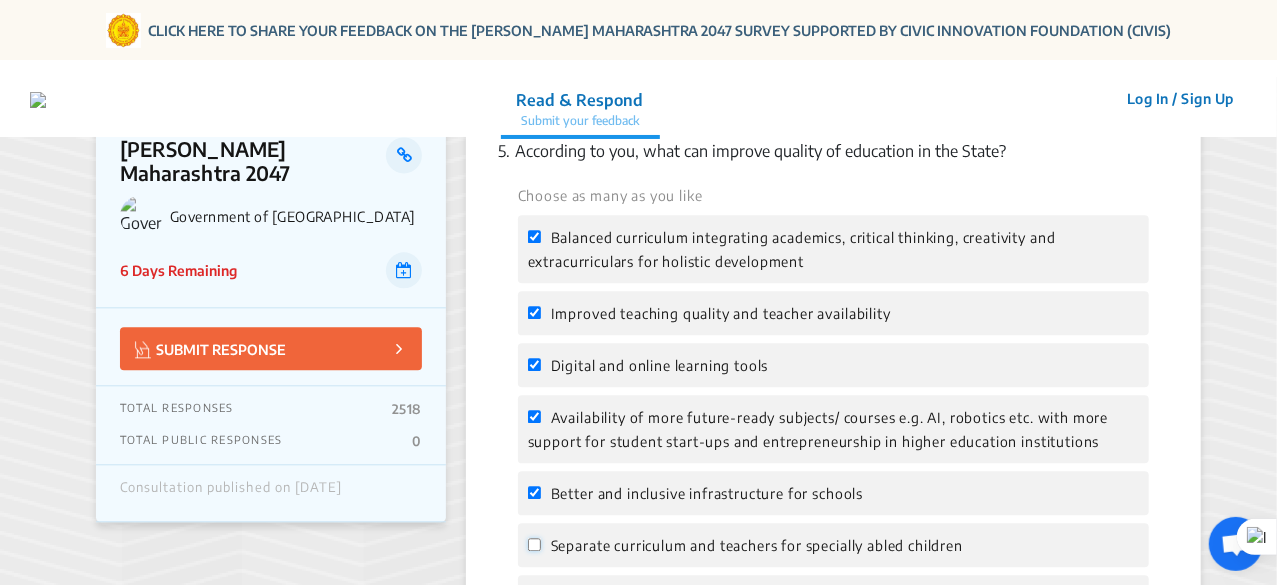 click on "Separate curriculum and teachers for specially abled children" 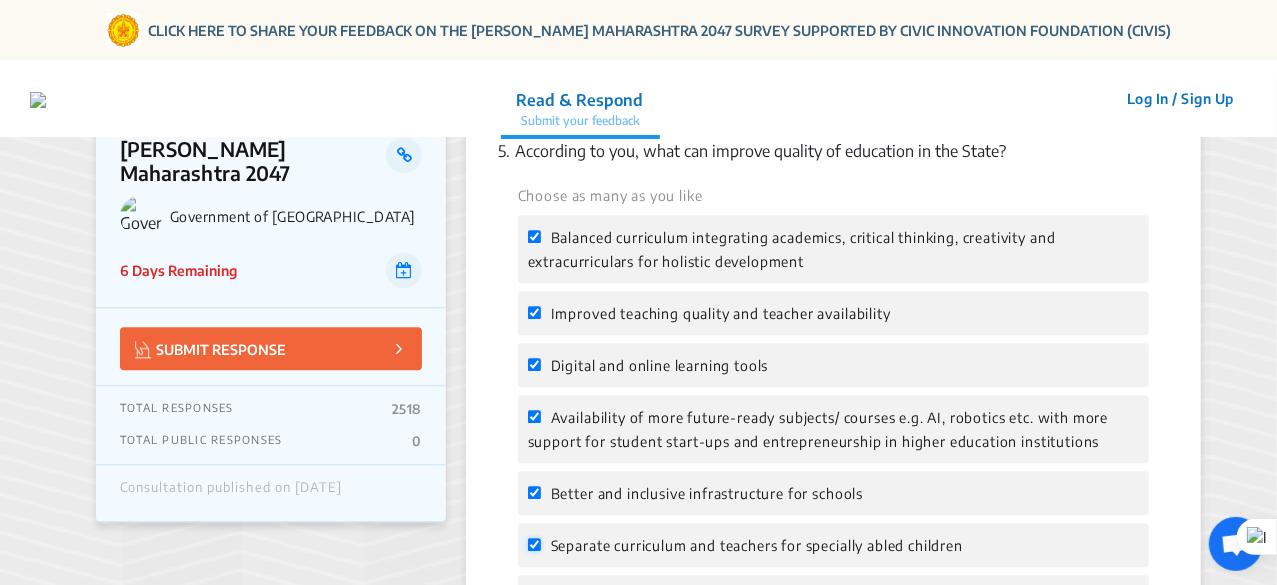 checkbox on "true" 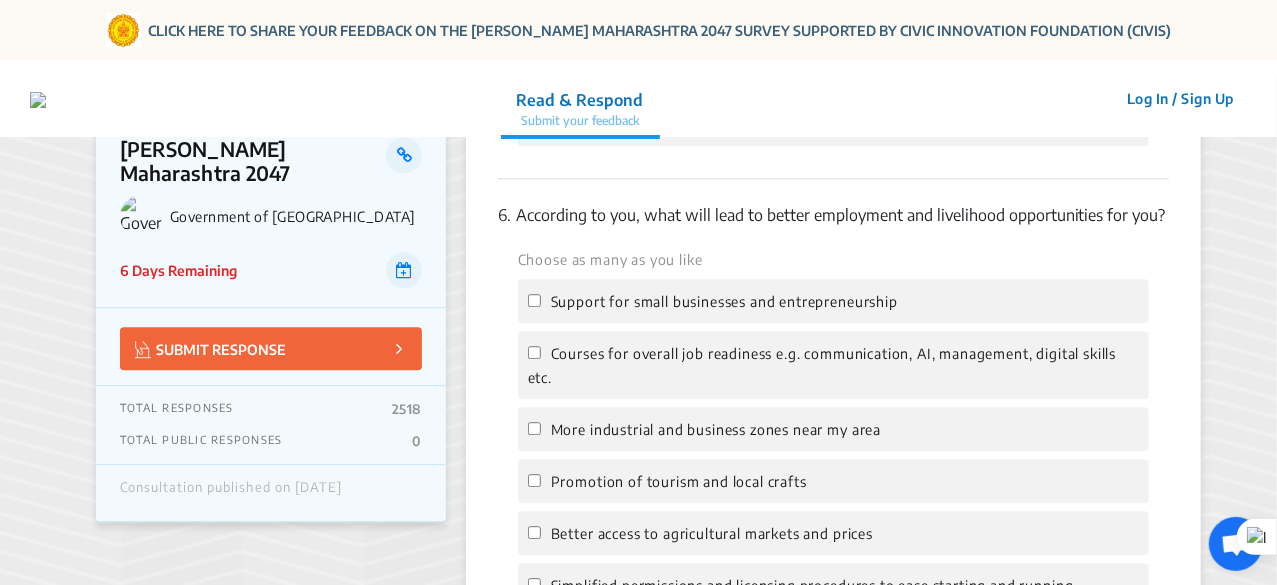 scroll, scrollTop: 2700, scrollLeft: 0, axis: vertical 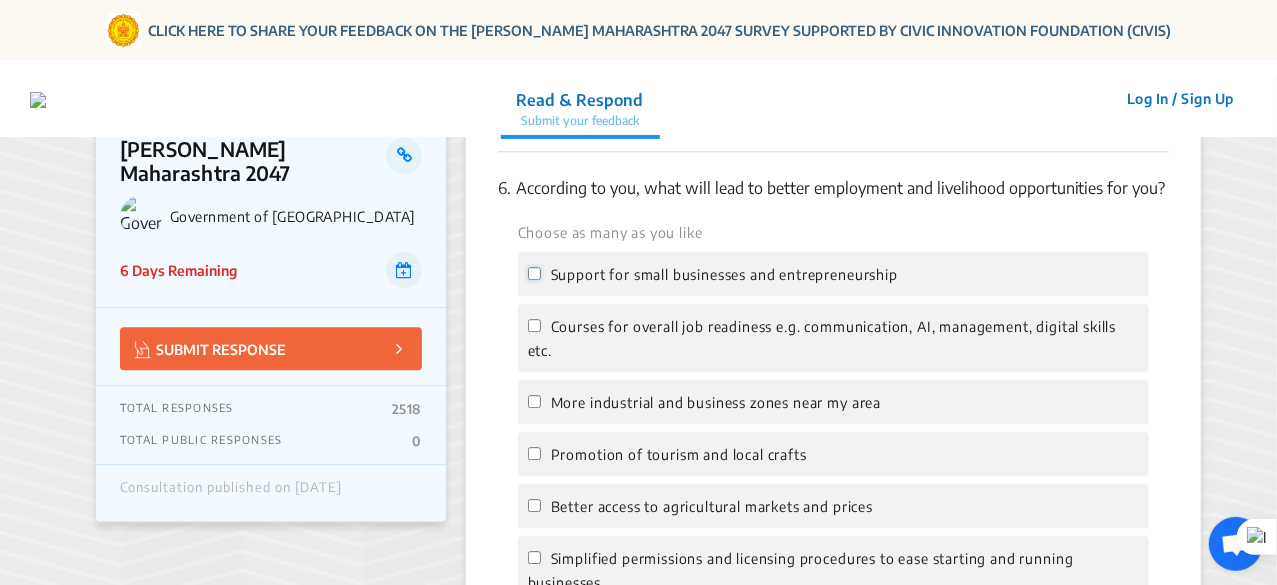 click on "Support for small businesses and entrepreneurship" 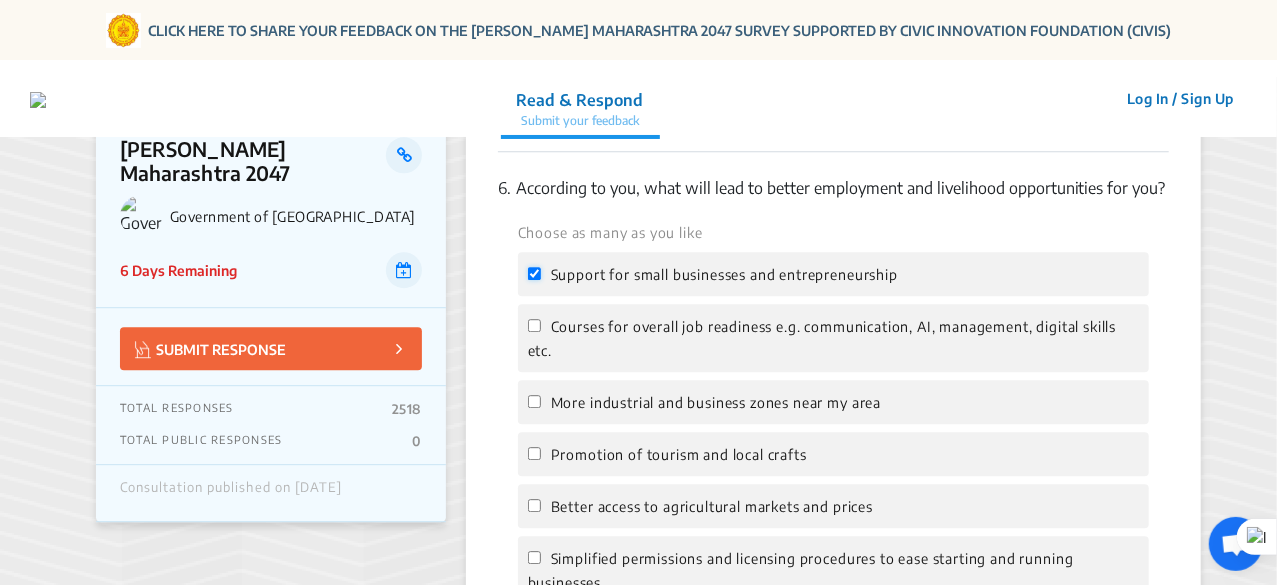 checkbox on "true" 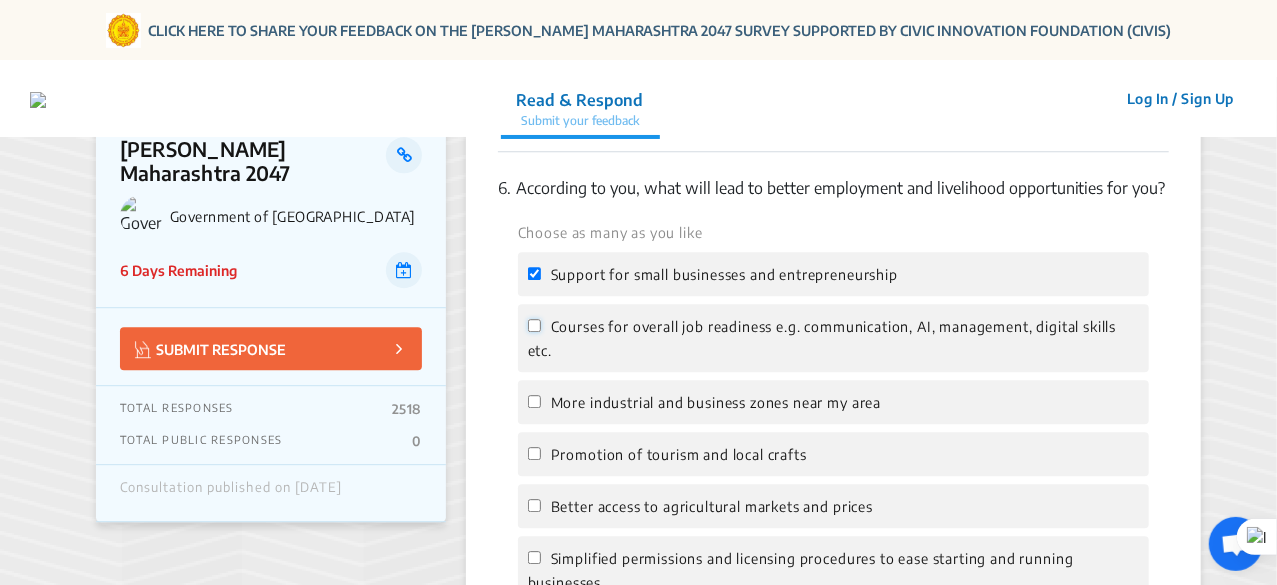 click on "Courses for overall job readiness e.g. communication, AI, management, digital skills etc." 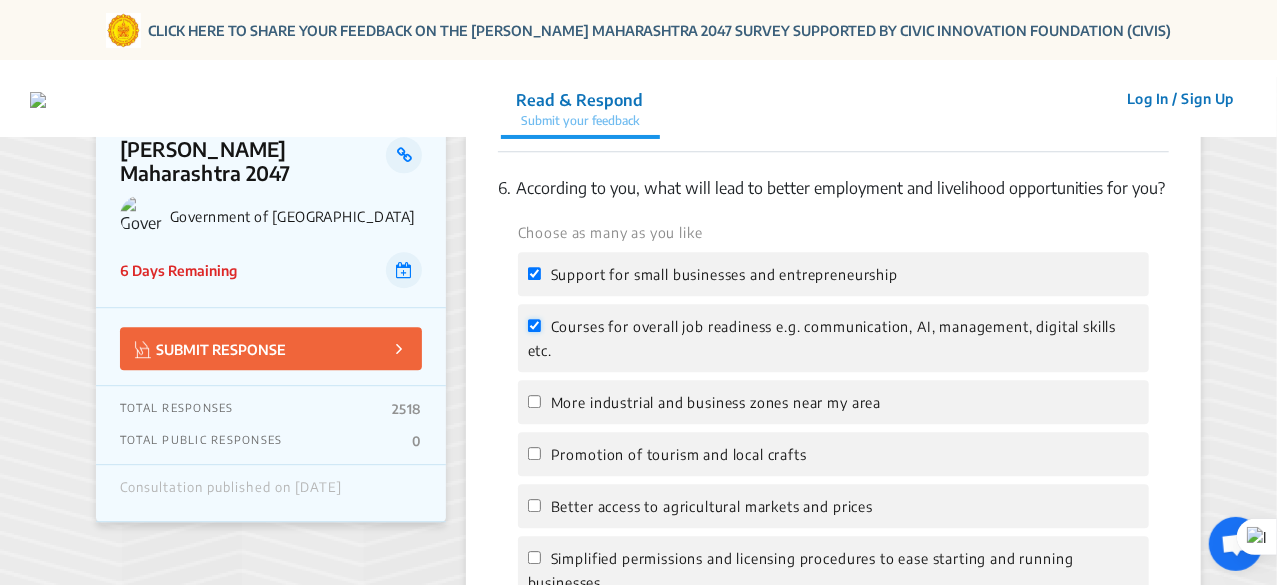 checkbox on "true" 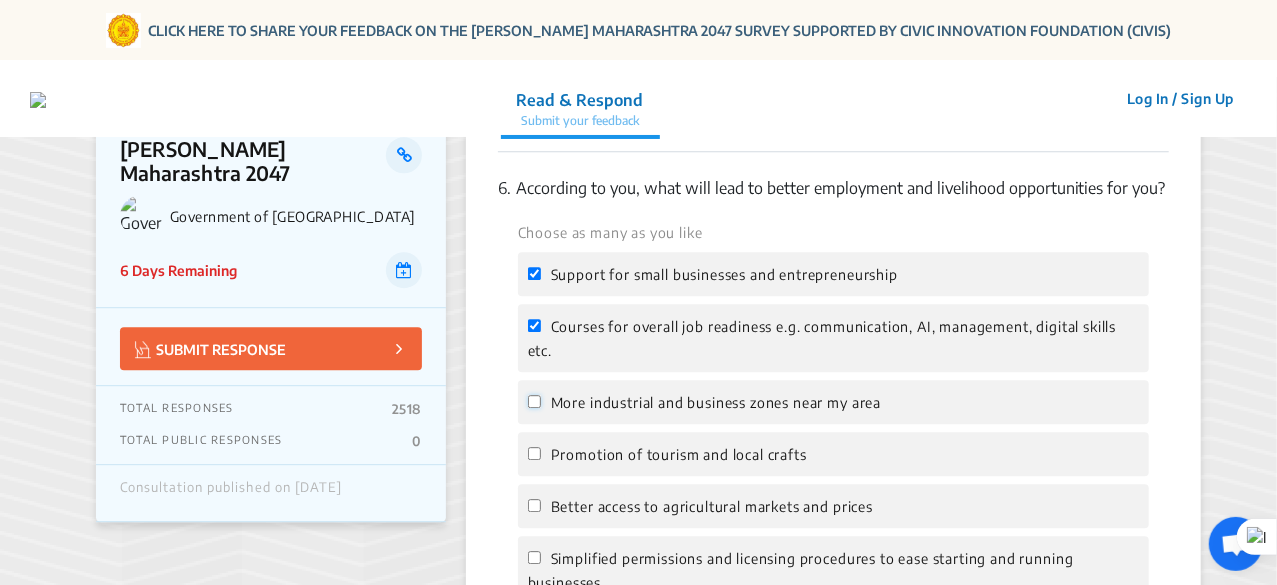 click on "More industrial and business zones near my area" 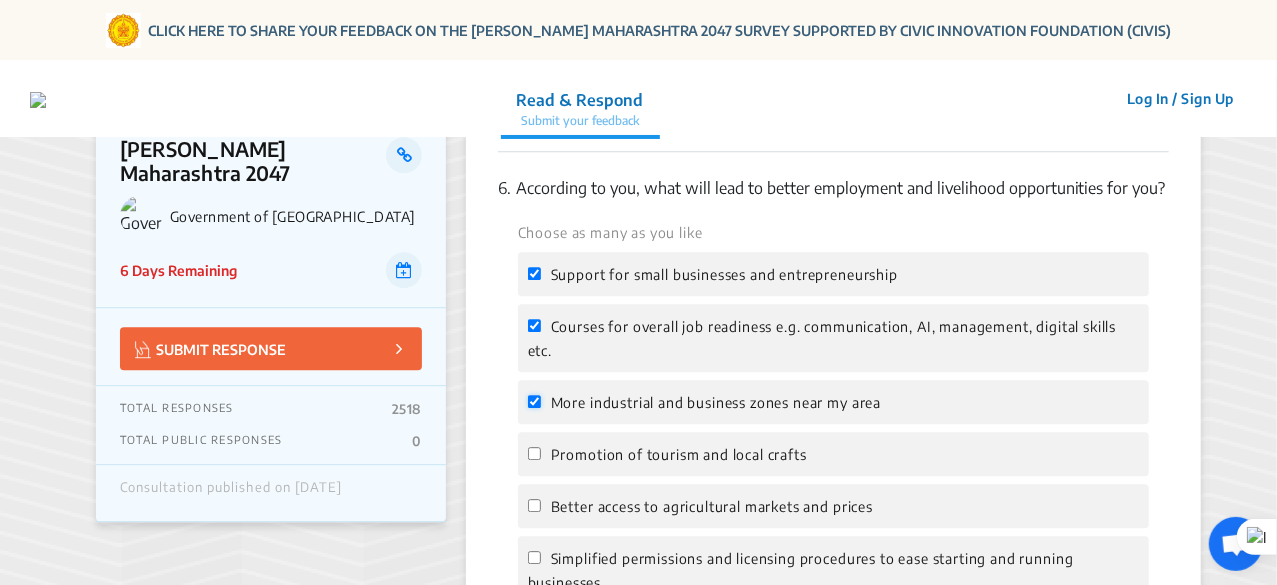 checkbox on "true" 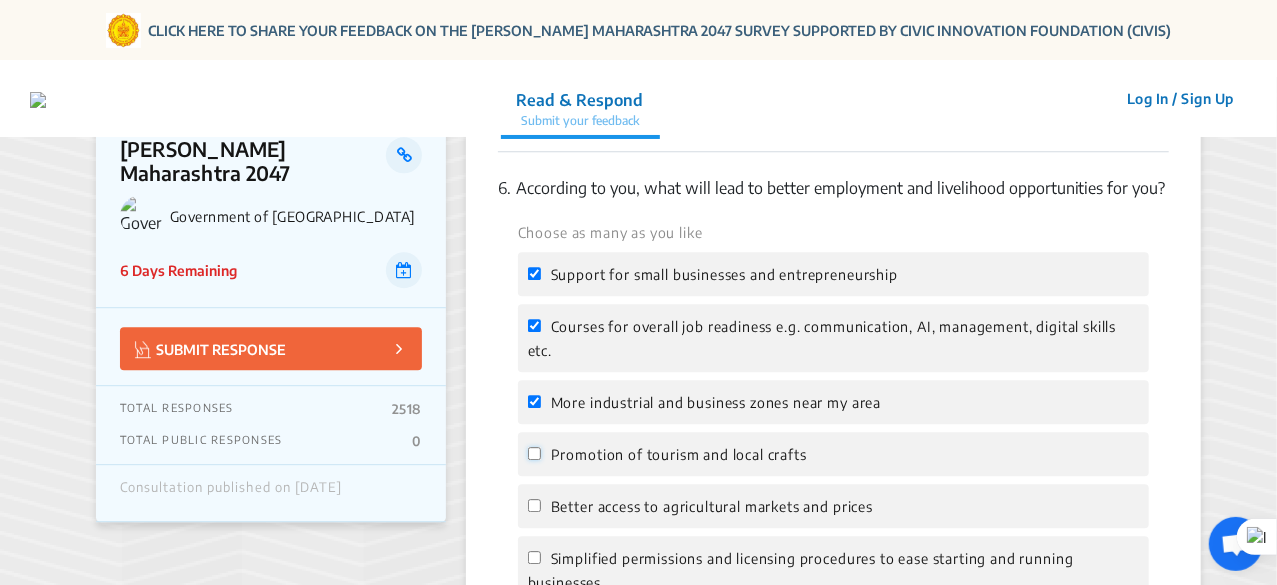 click on "Promotion of tourism and local crafts" 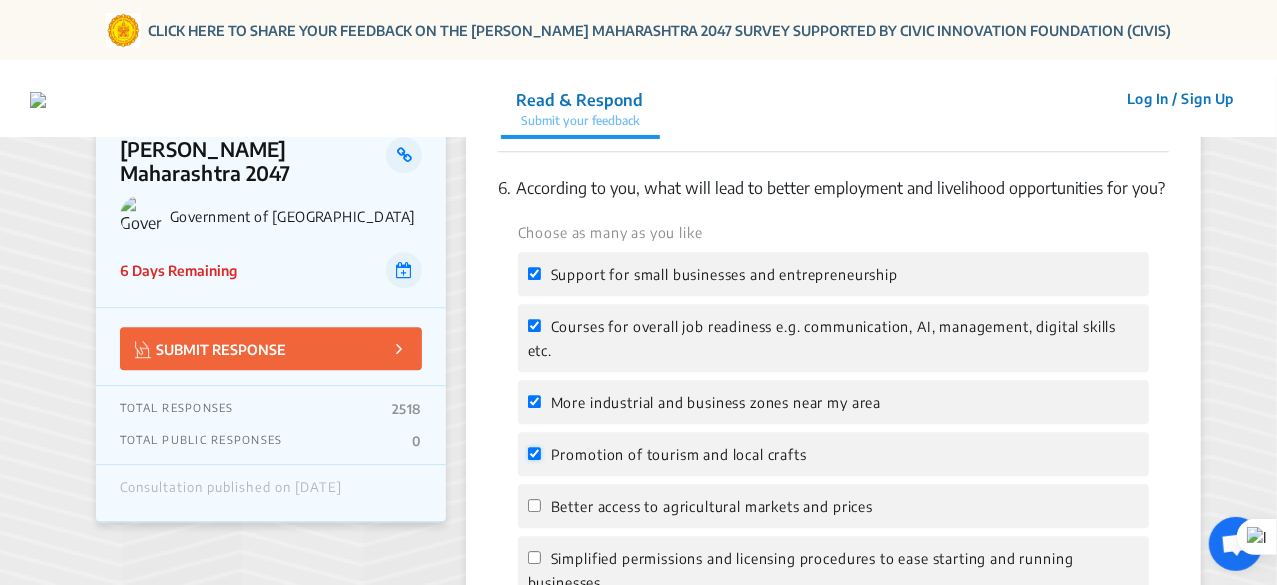 checkbox on "true" 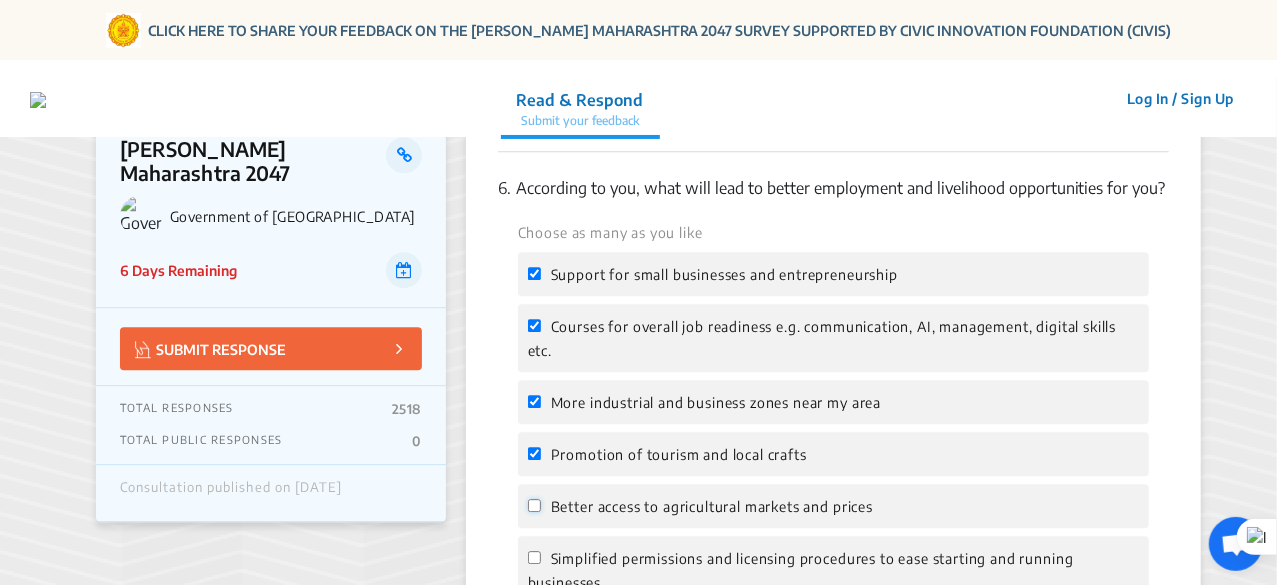 click on "Better access to agricultural markets and prices" 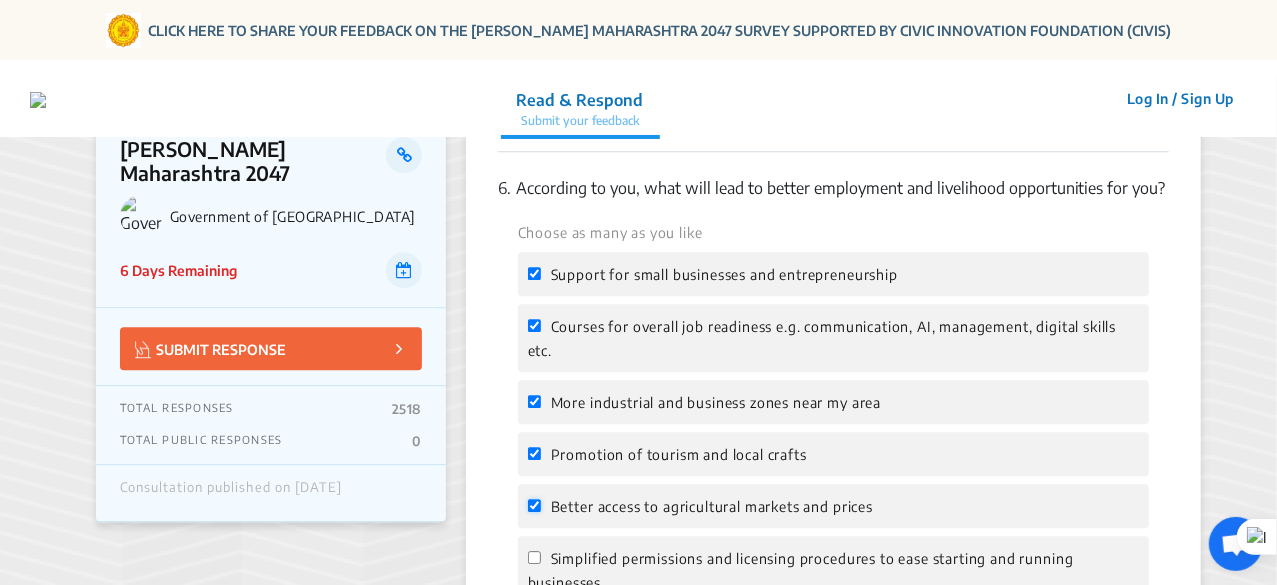 checkbox on "true" 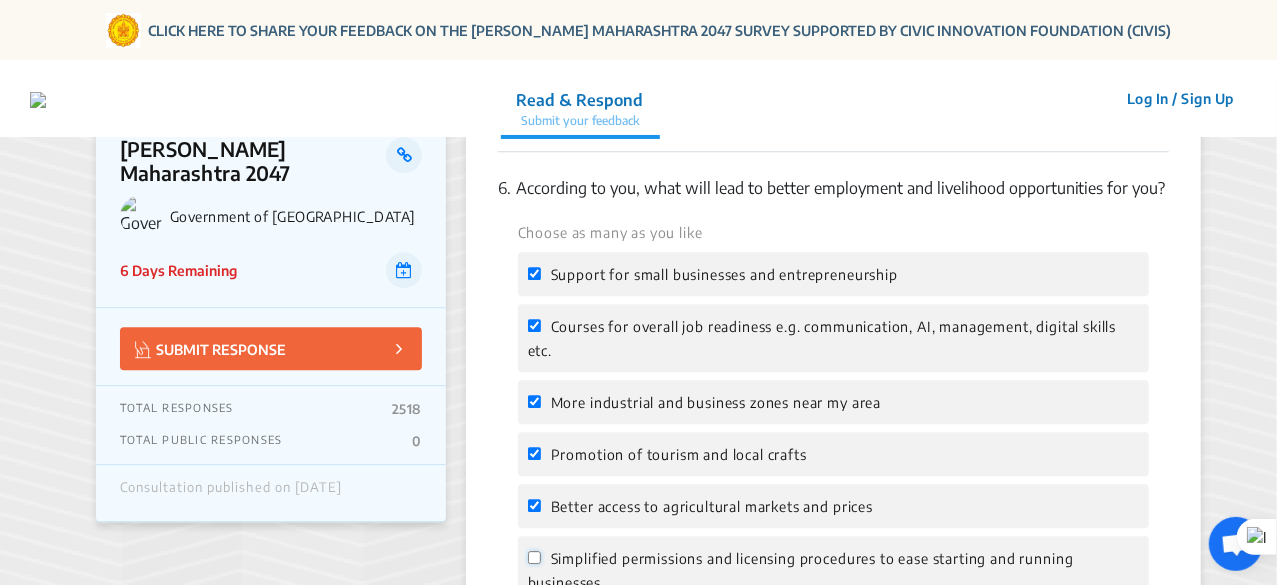 click on "Simplified permissions and licensing procedures to ease starting and running businesses" 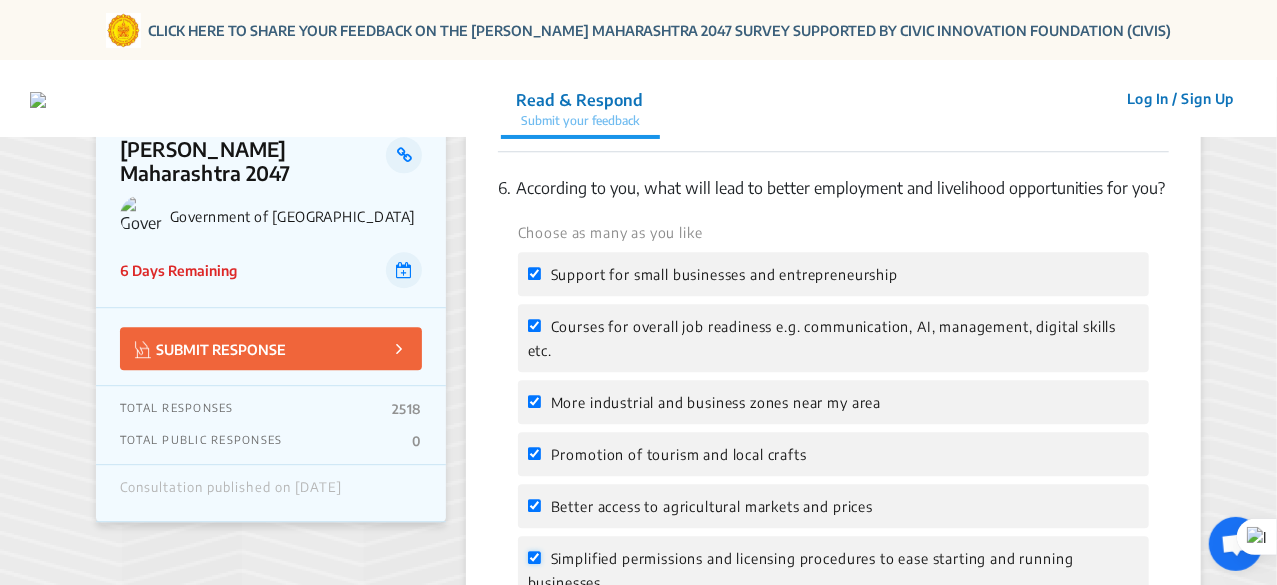 checkbox on "true" 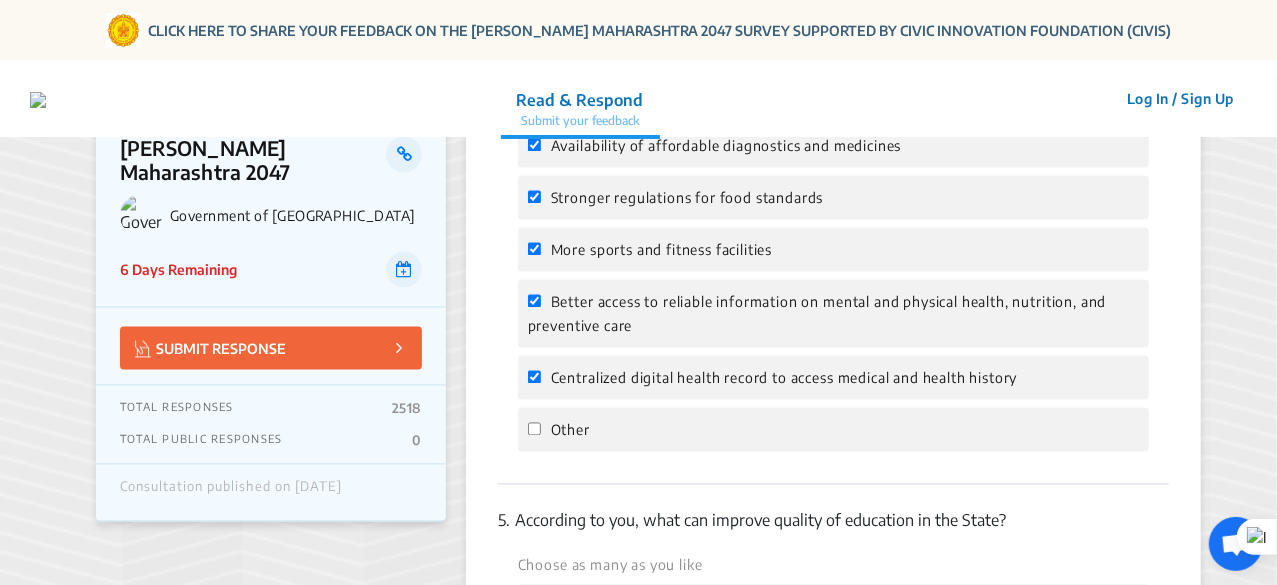 scroll, scrollTop: 1800, scrollLeft: 0, axis: vertical 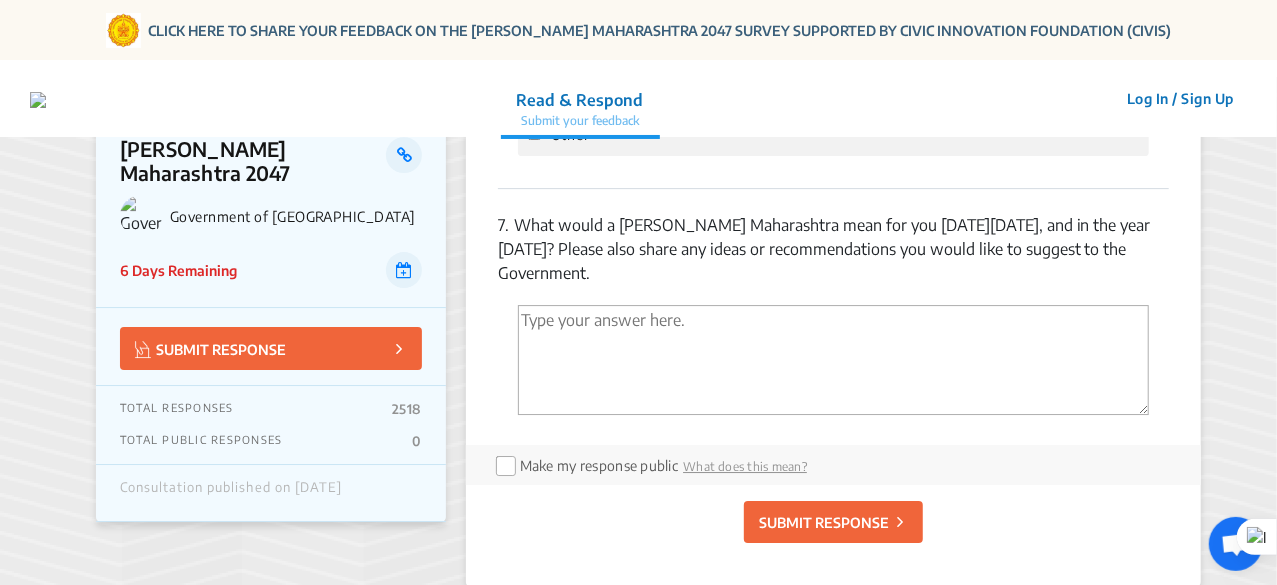drag, startPoint x: 521, startPoint y: 198, endPoint x: 1166, endPoint y: 222, distance: 645.44635 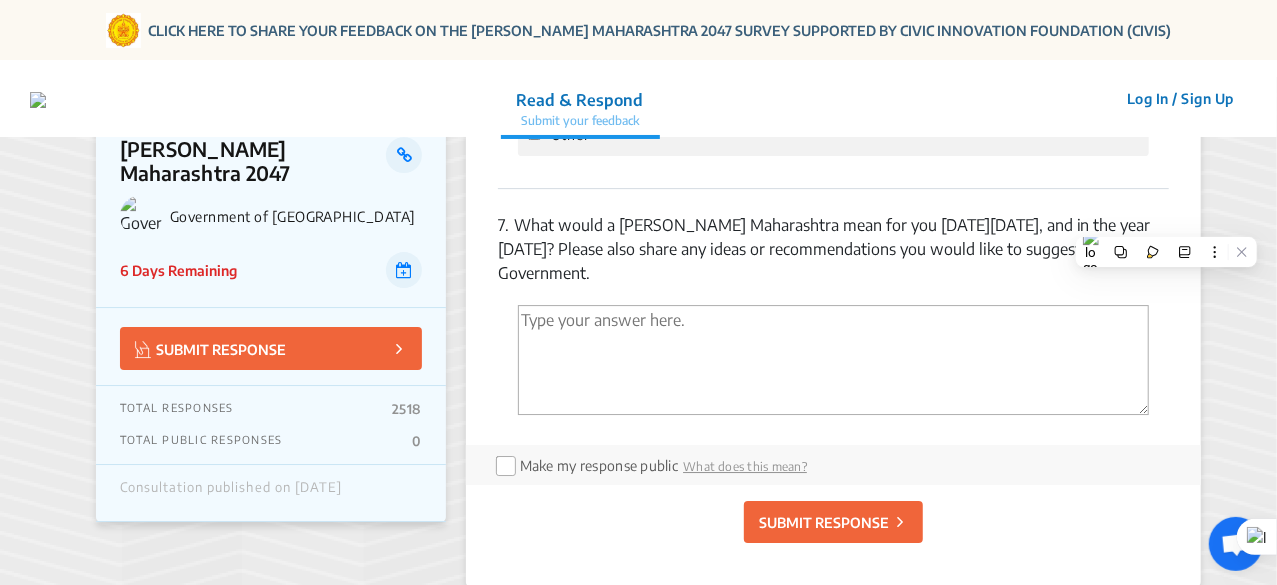 click at bounding box center (833, 360) 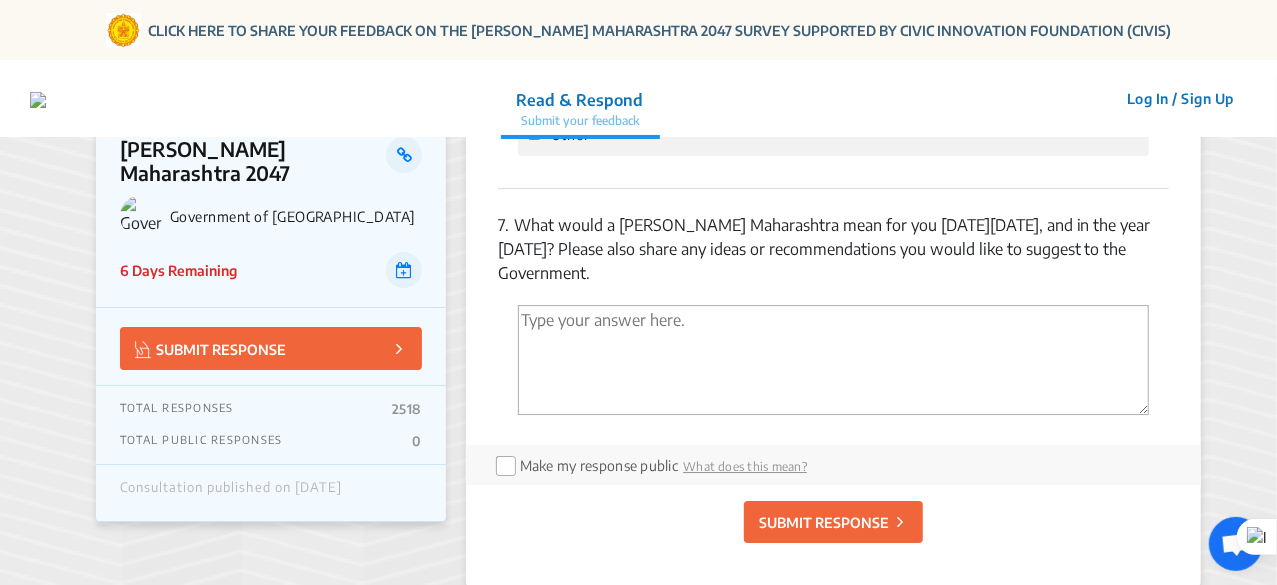 paste on "Equity and Prosperity for All" 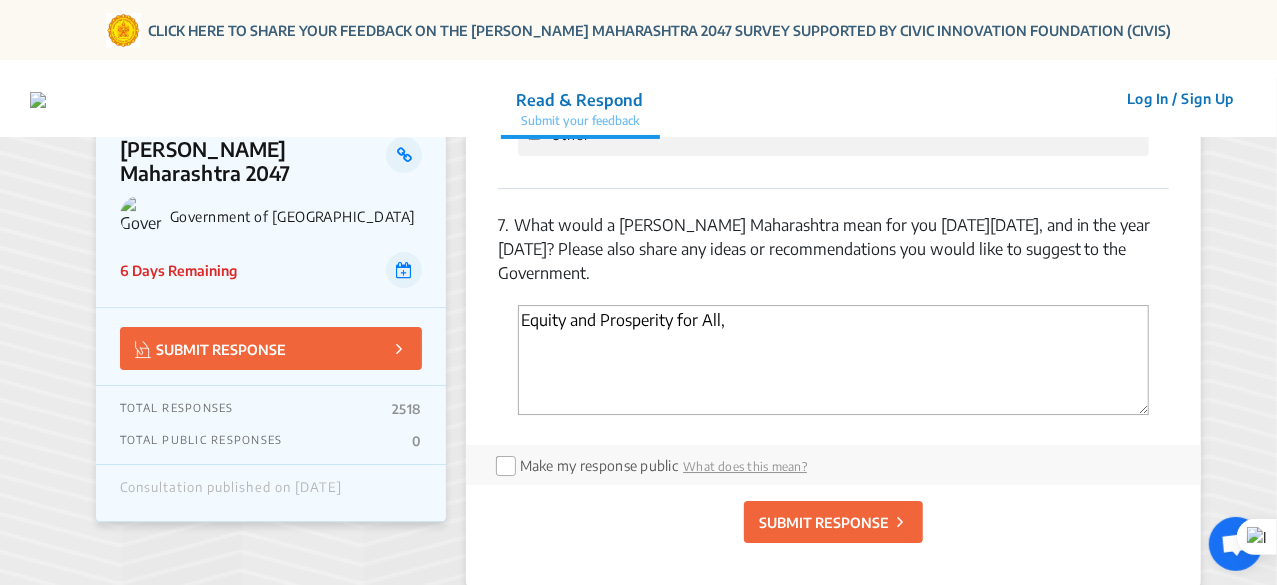 paste on "Sustainable & Resilient Growth" 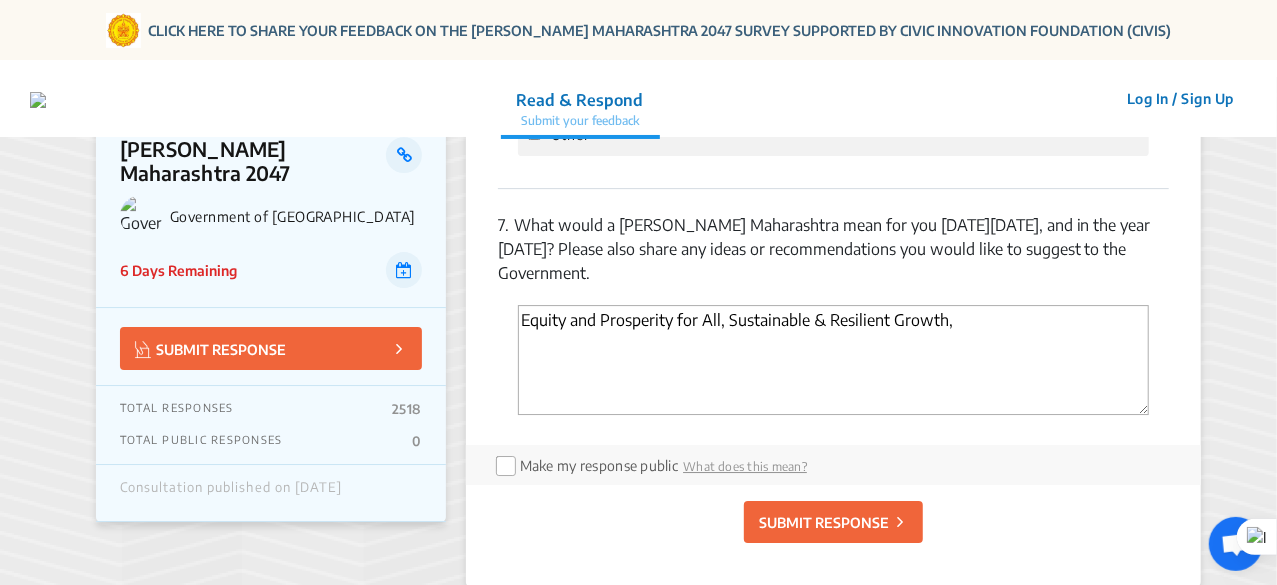 paste on "Global Leadership in Technology & Governance" 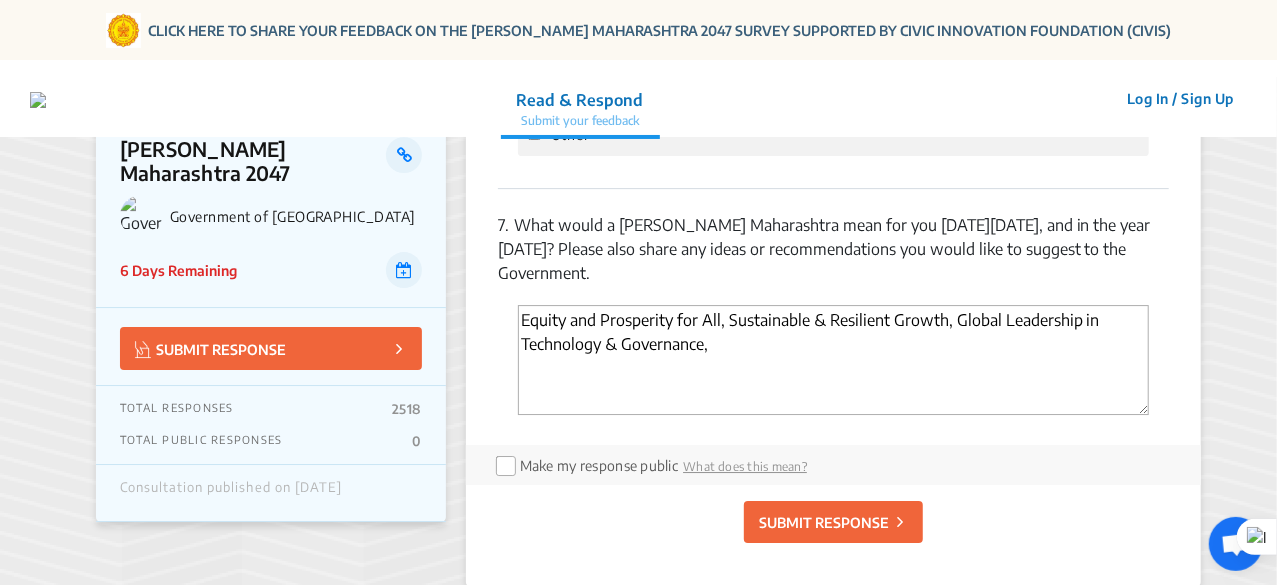type on "Equity and Prosperity for All, Sustainable & Resilient Growth, Global Leadership in Technology & Governance," 